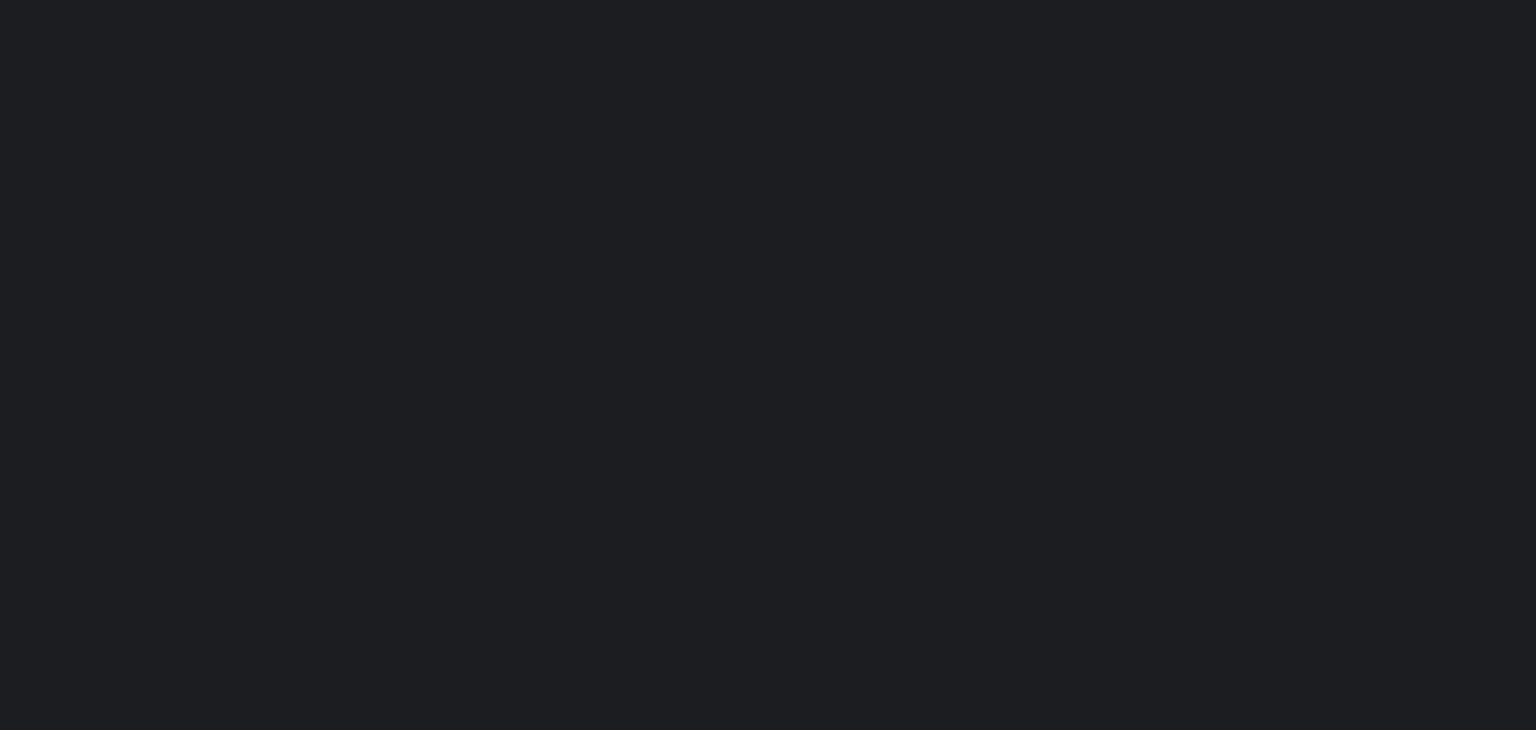 scroll, scrollTop: 0, scrollLeft: 0, axis: both 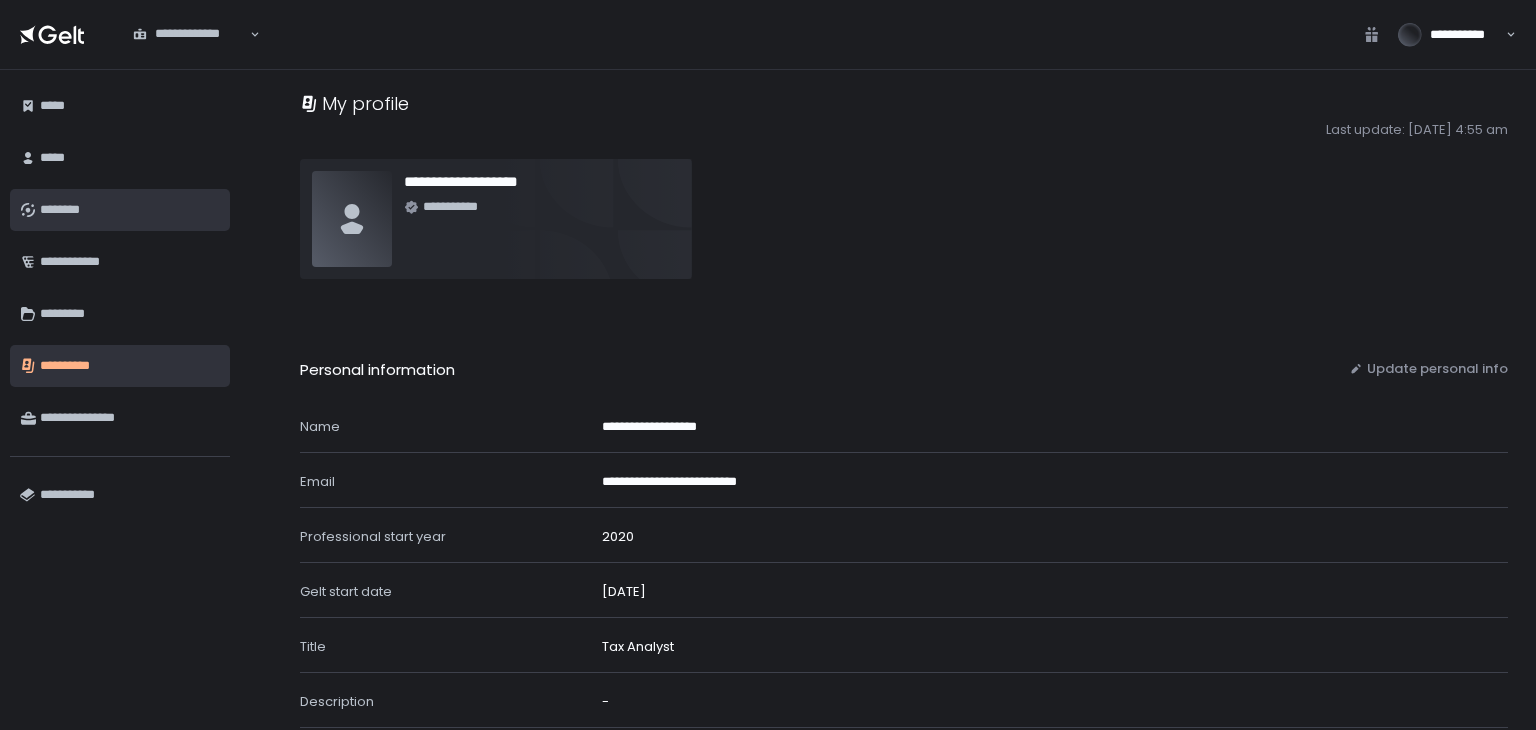 click on "********" at bounding box center [120, 210] 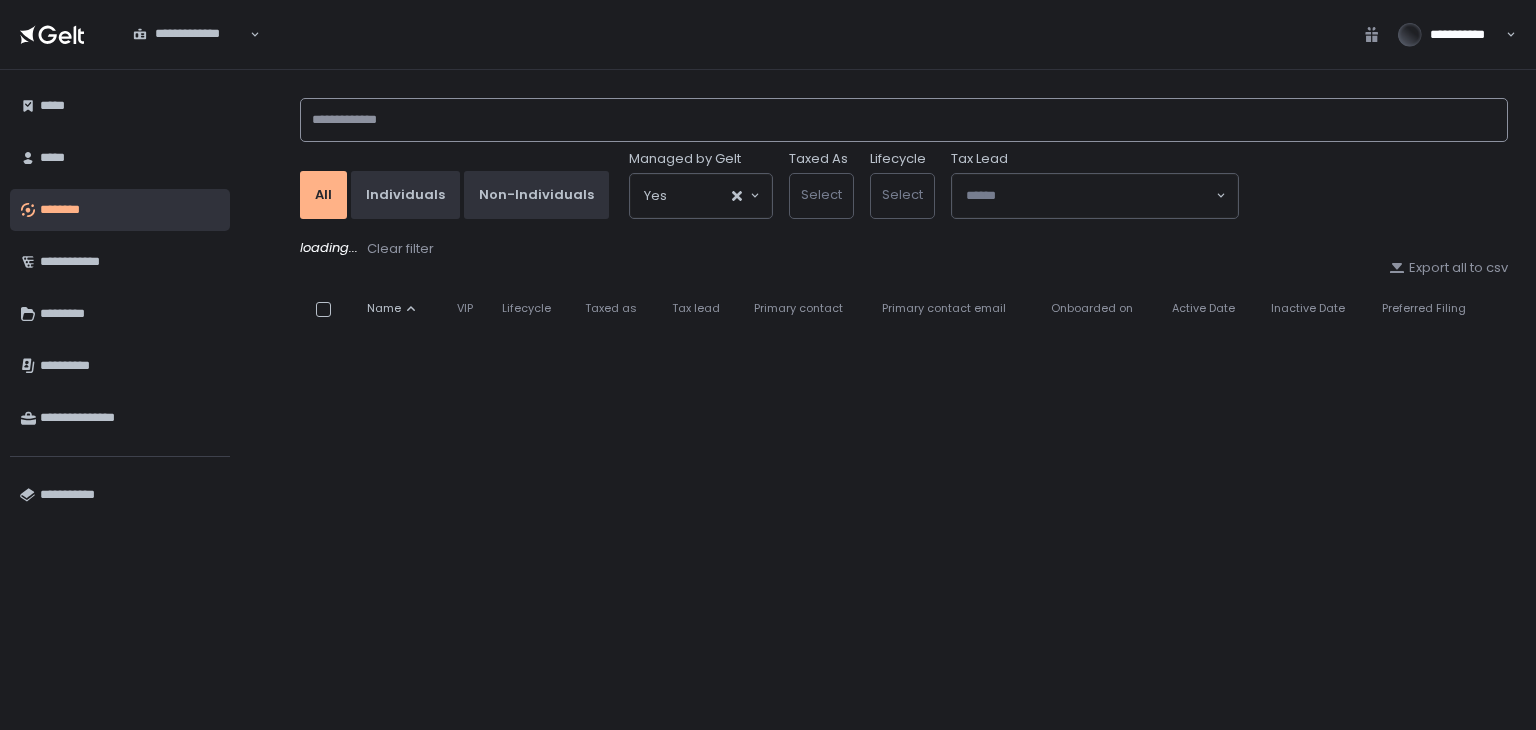 click 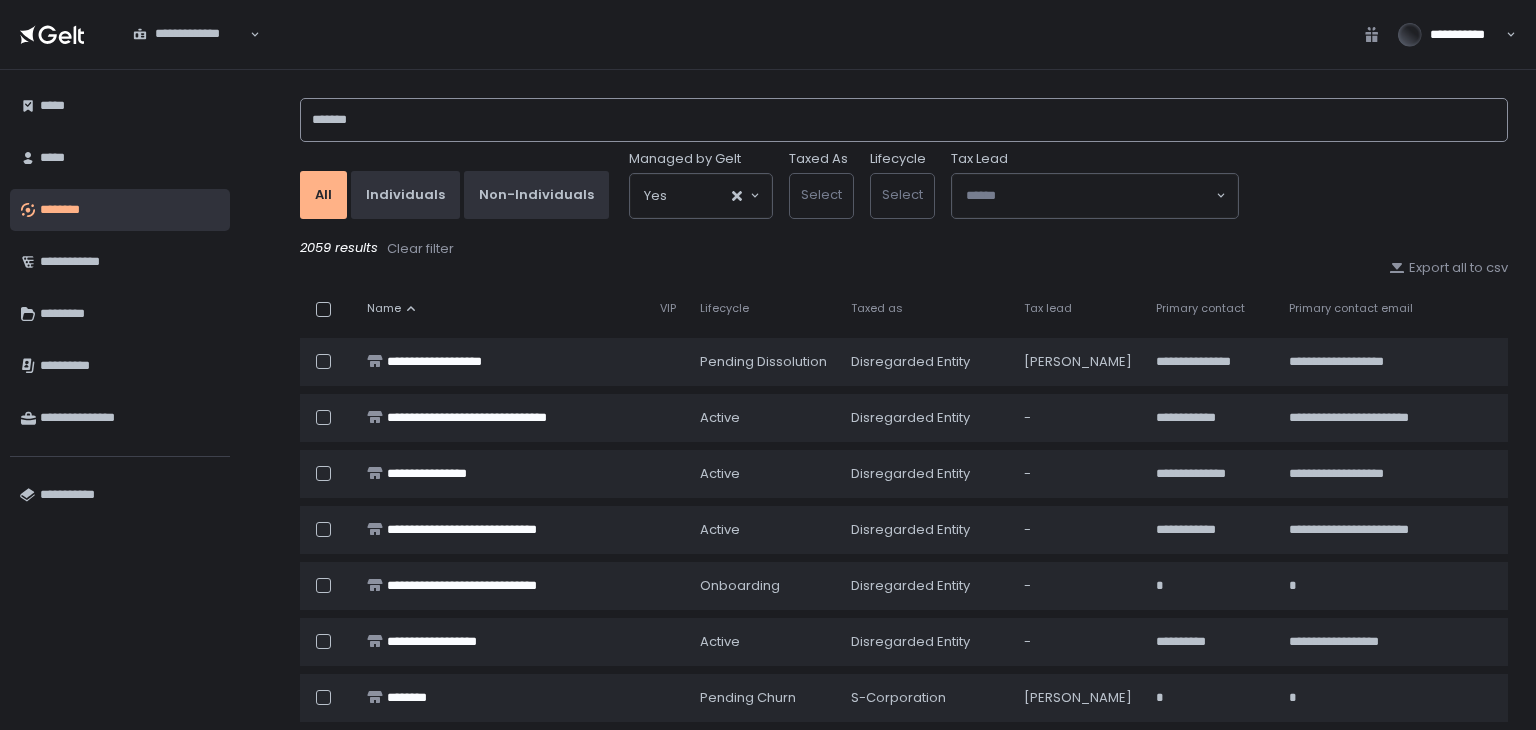 type on "*******" 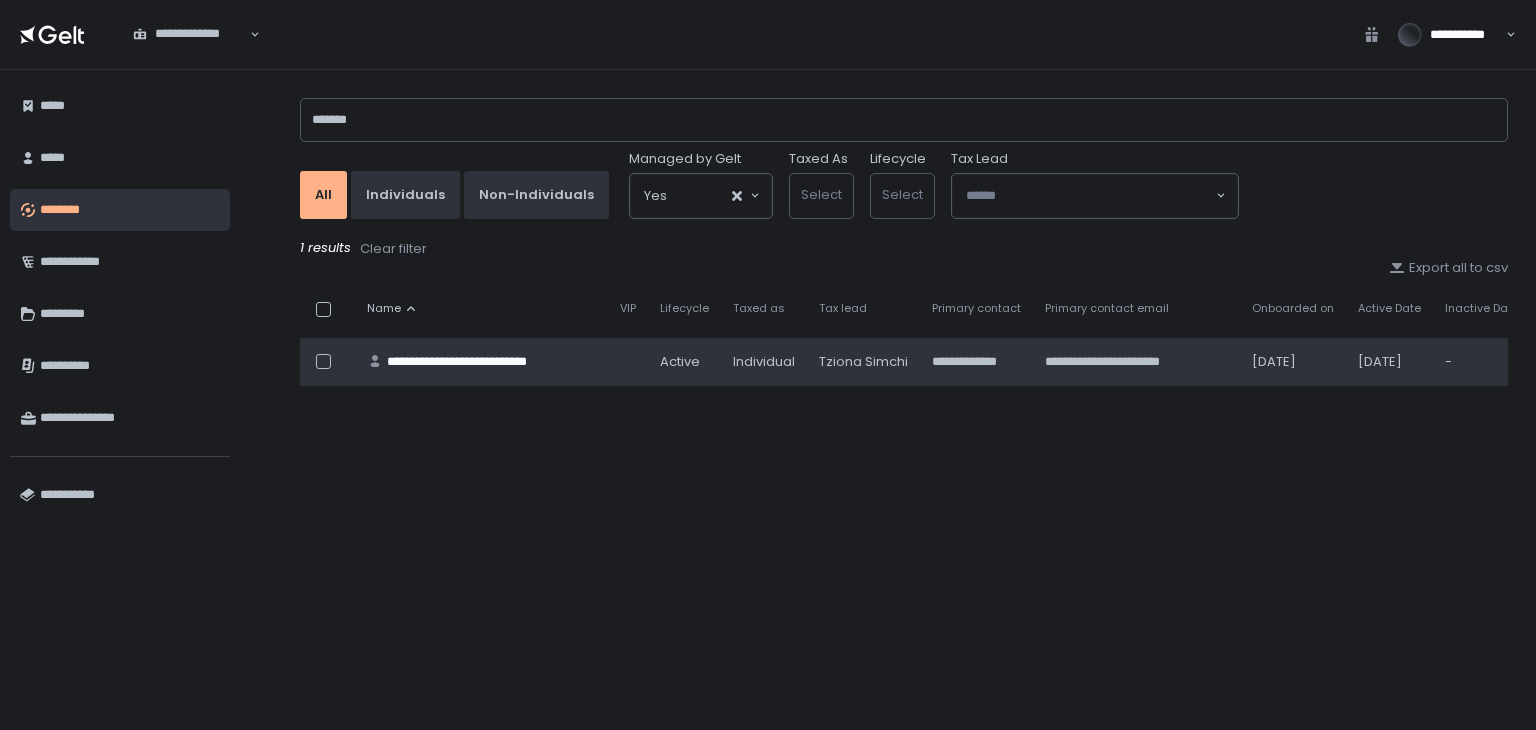 click on "**********" at bounding box center [481, 362] 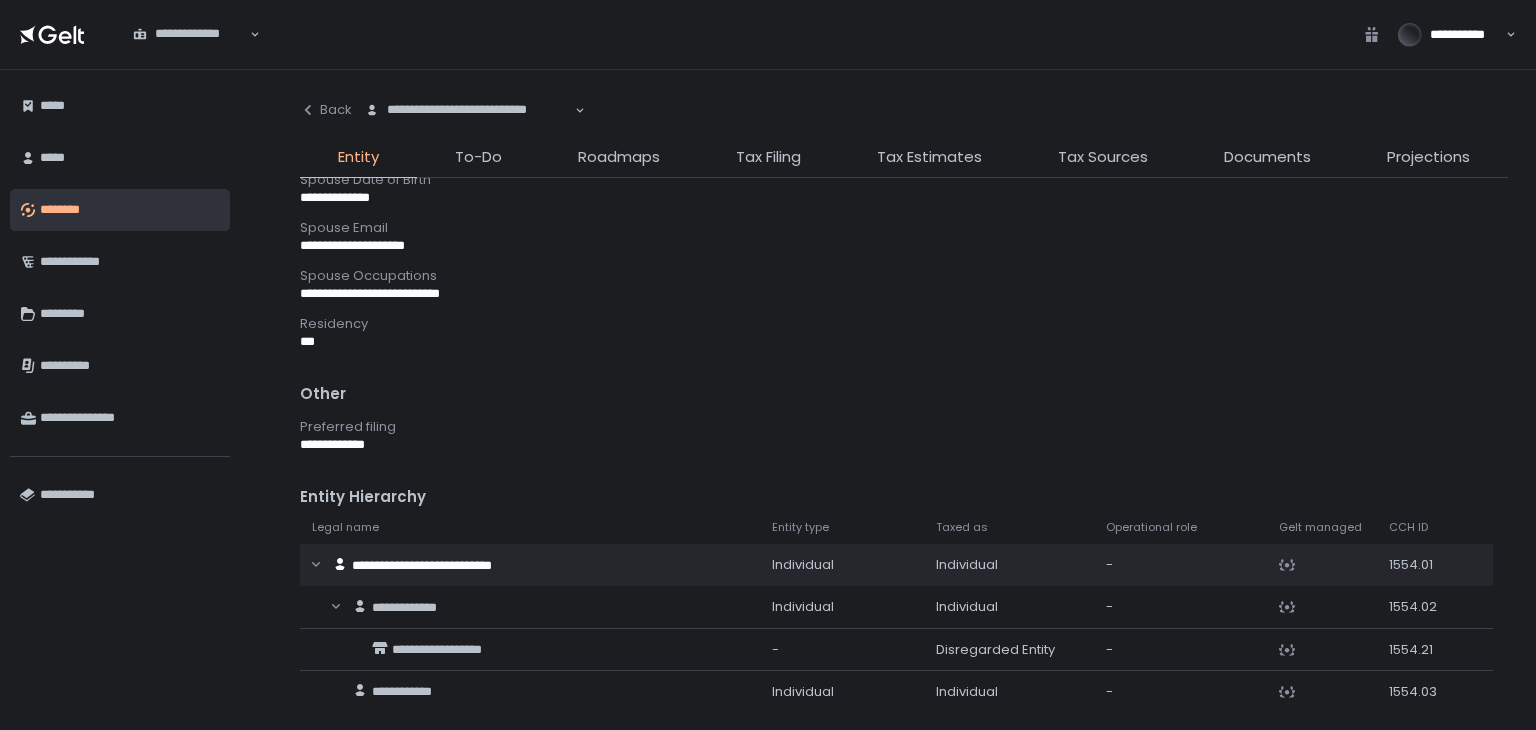scroll, scrollTop: 1300, scrollLeft: 0, axis: vertical 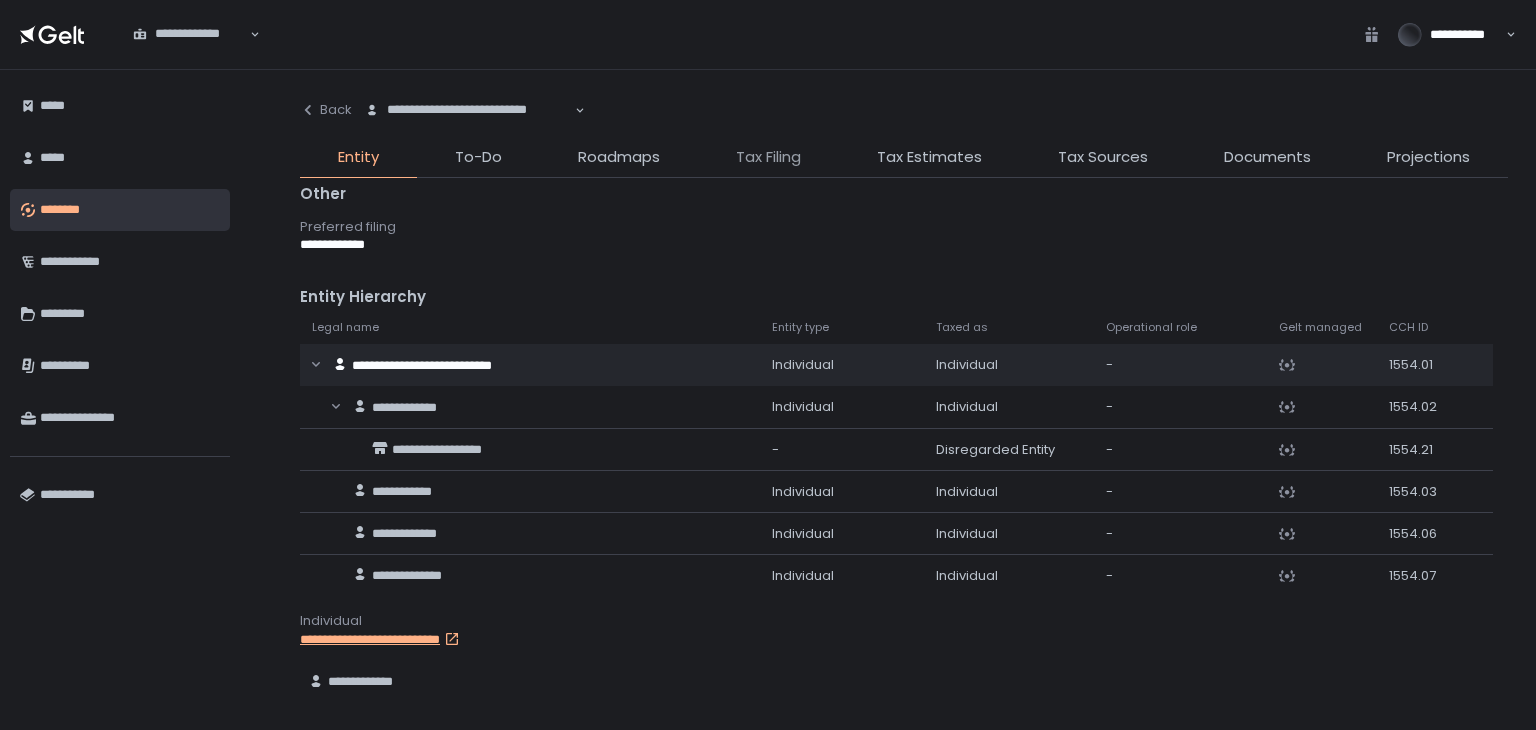 click on "Tax Filing" at bounding box center [768, 157] 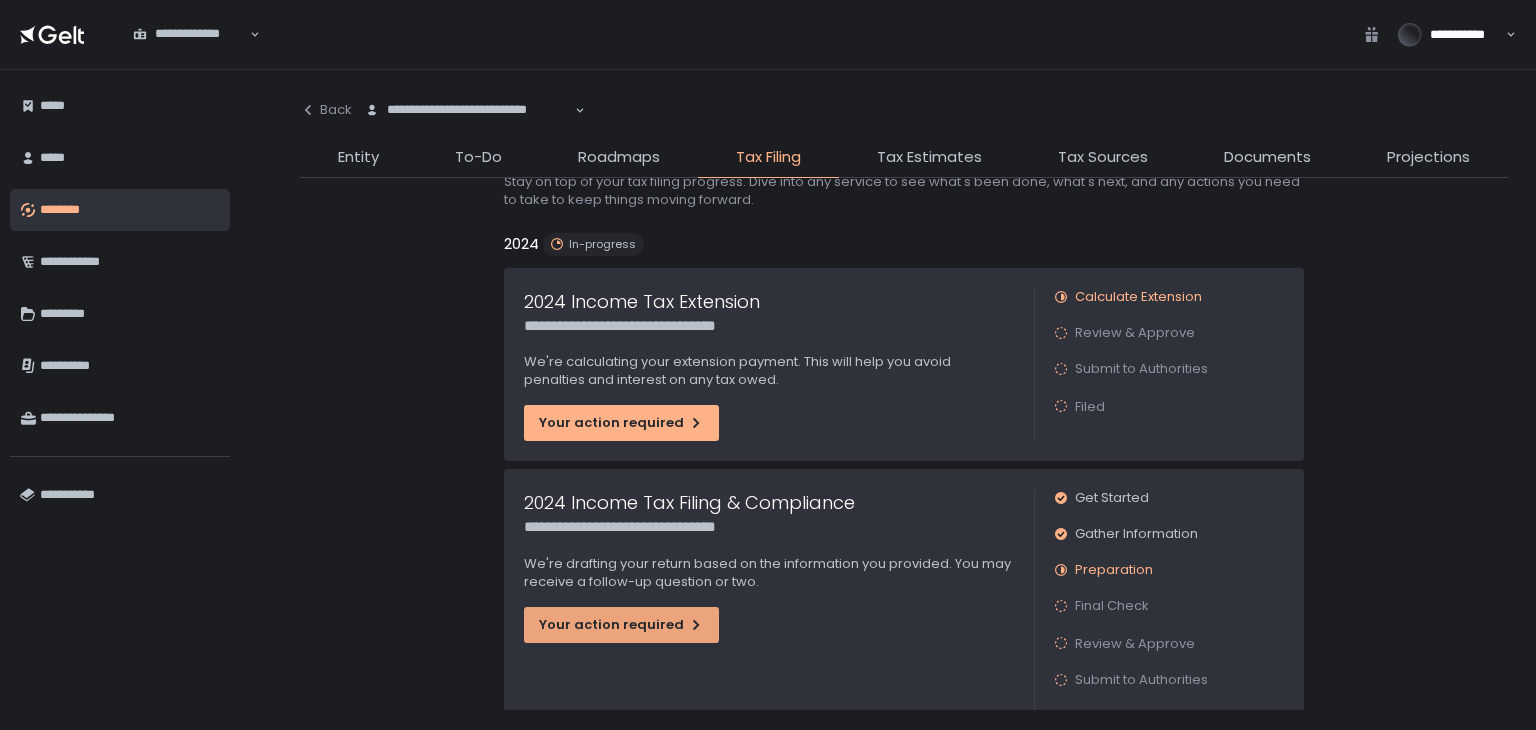 scroll, scrollTop: 123, scrollLeft: 0, axis: vertical 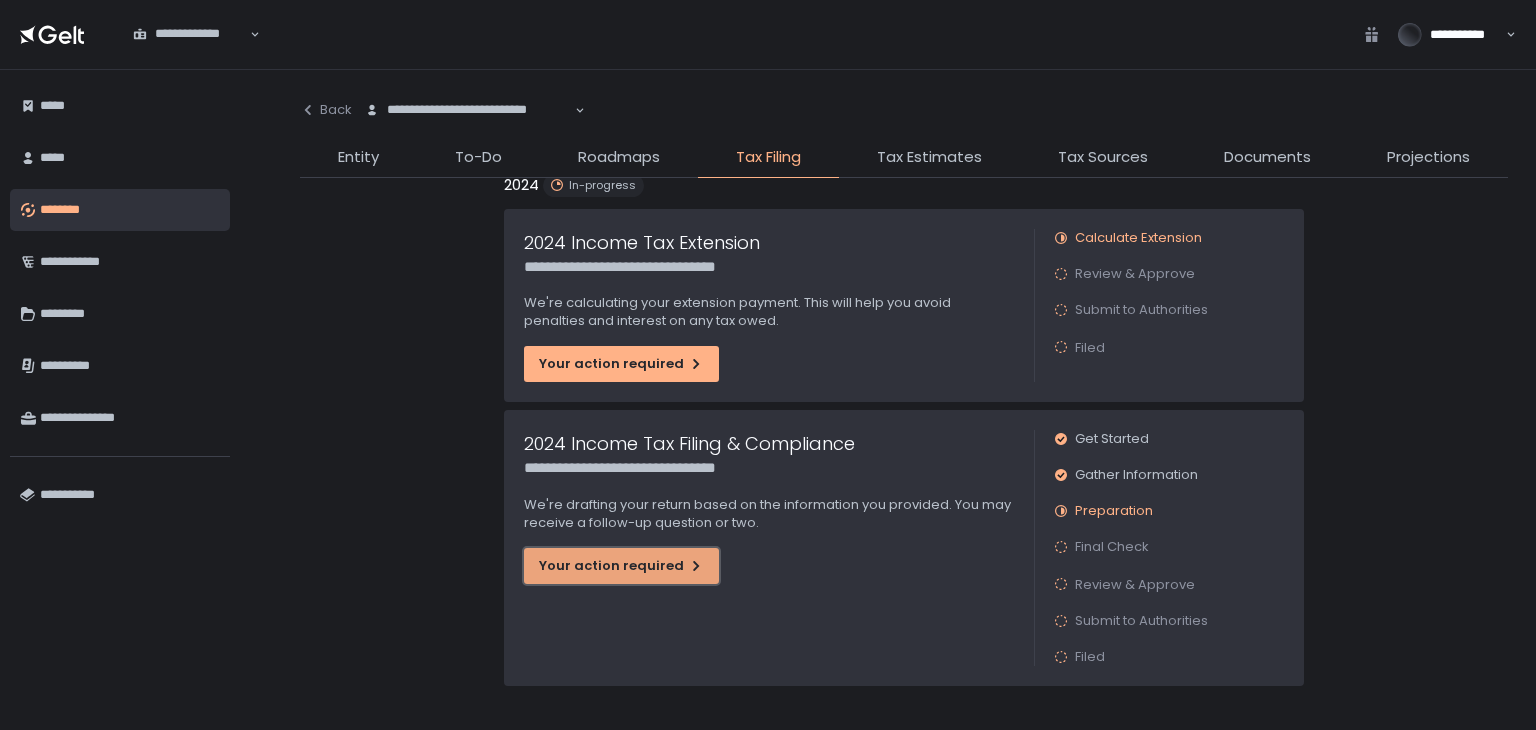 click on "Your action required" 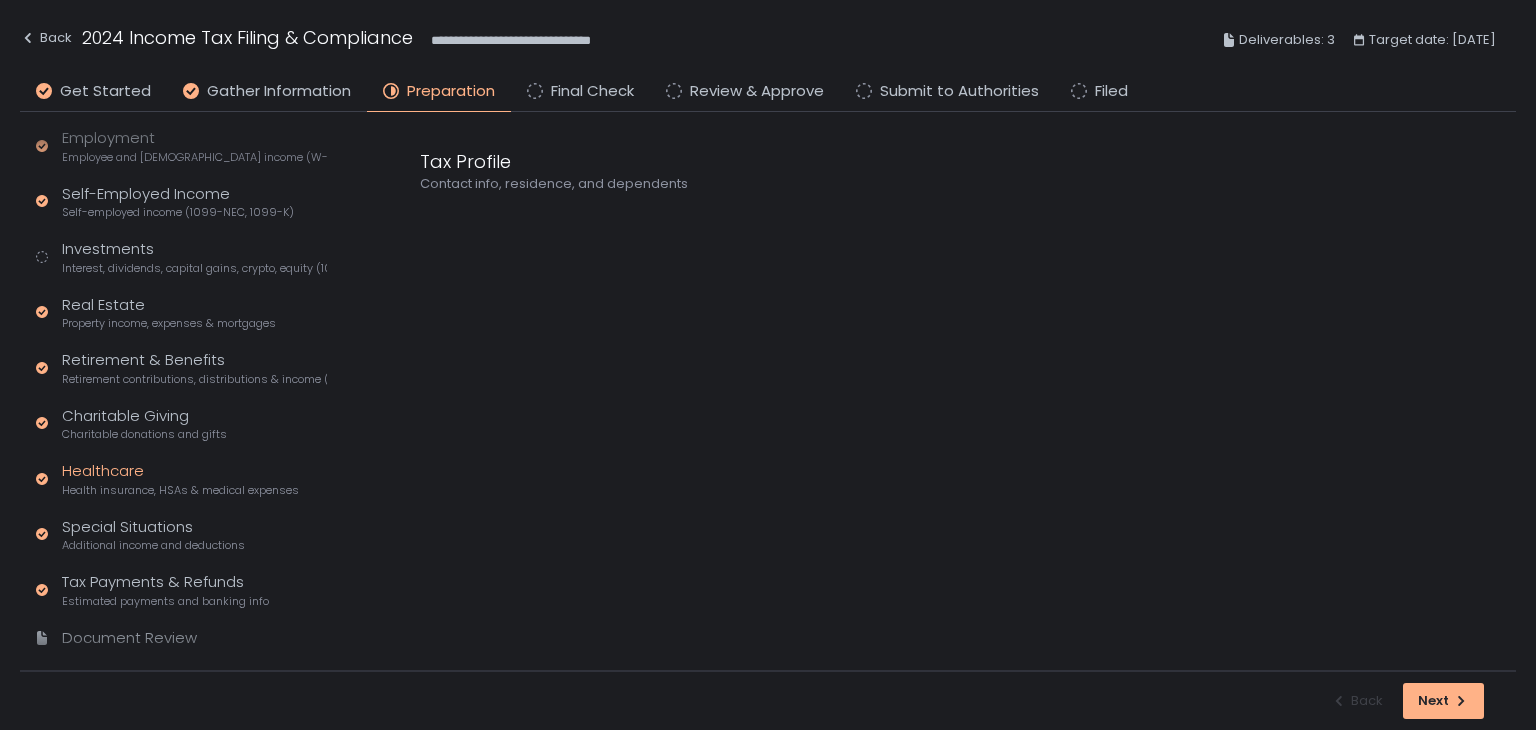 scroll, scrollTop: 476, scrollLeft: 0, axis: vertical 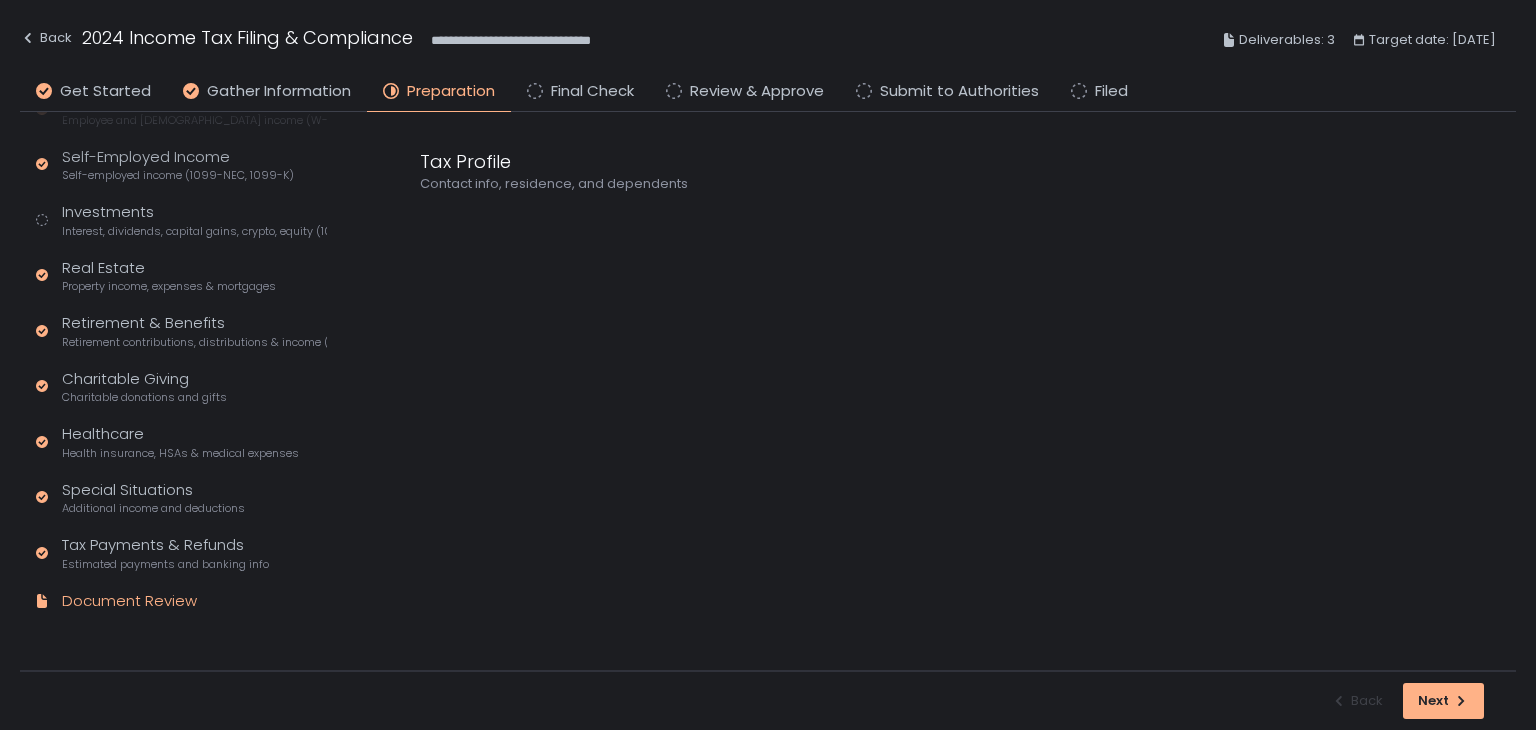 click on "Document Review" 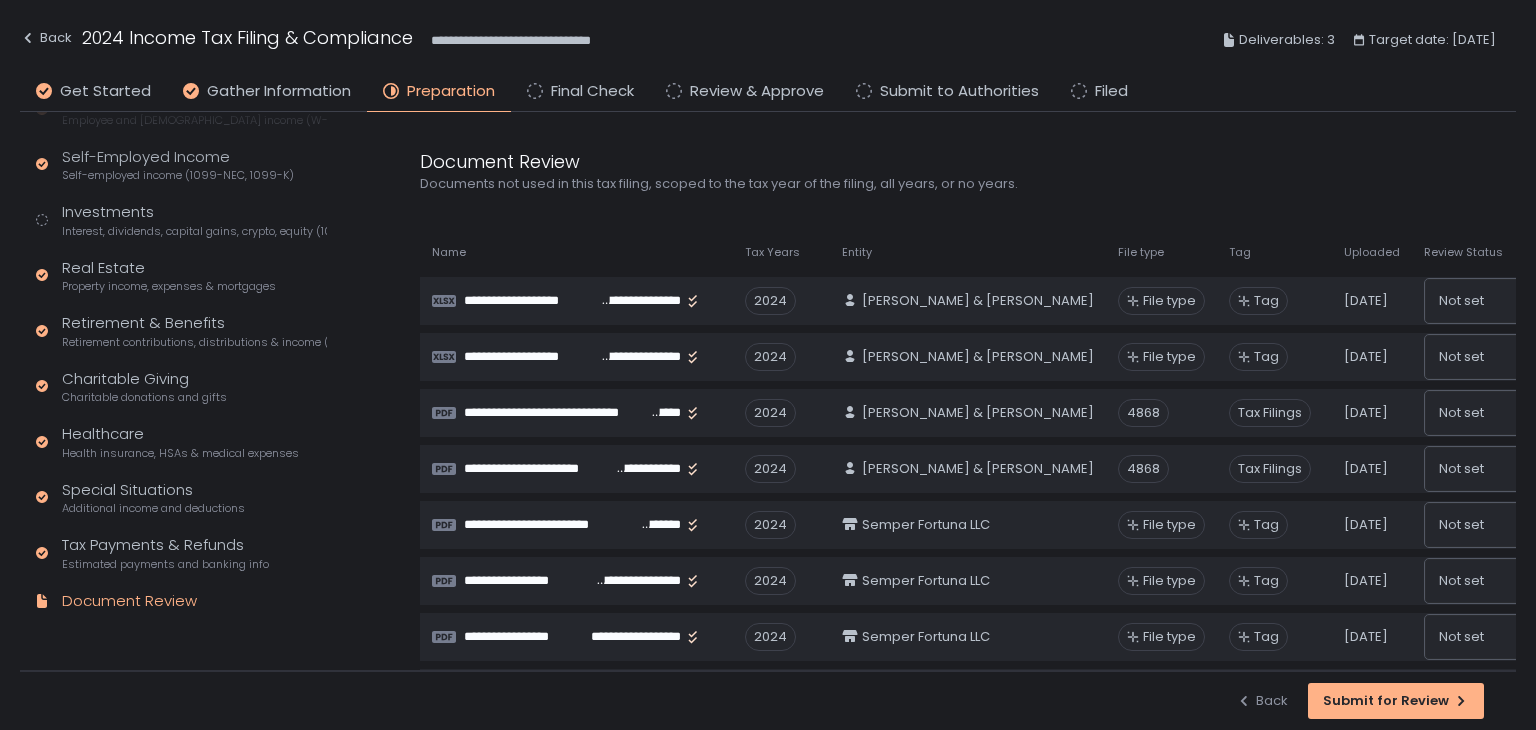 scroll, scrollTop: 286, scrollLeft: 0, axis: vertical 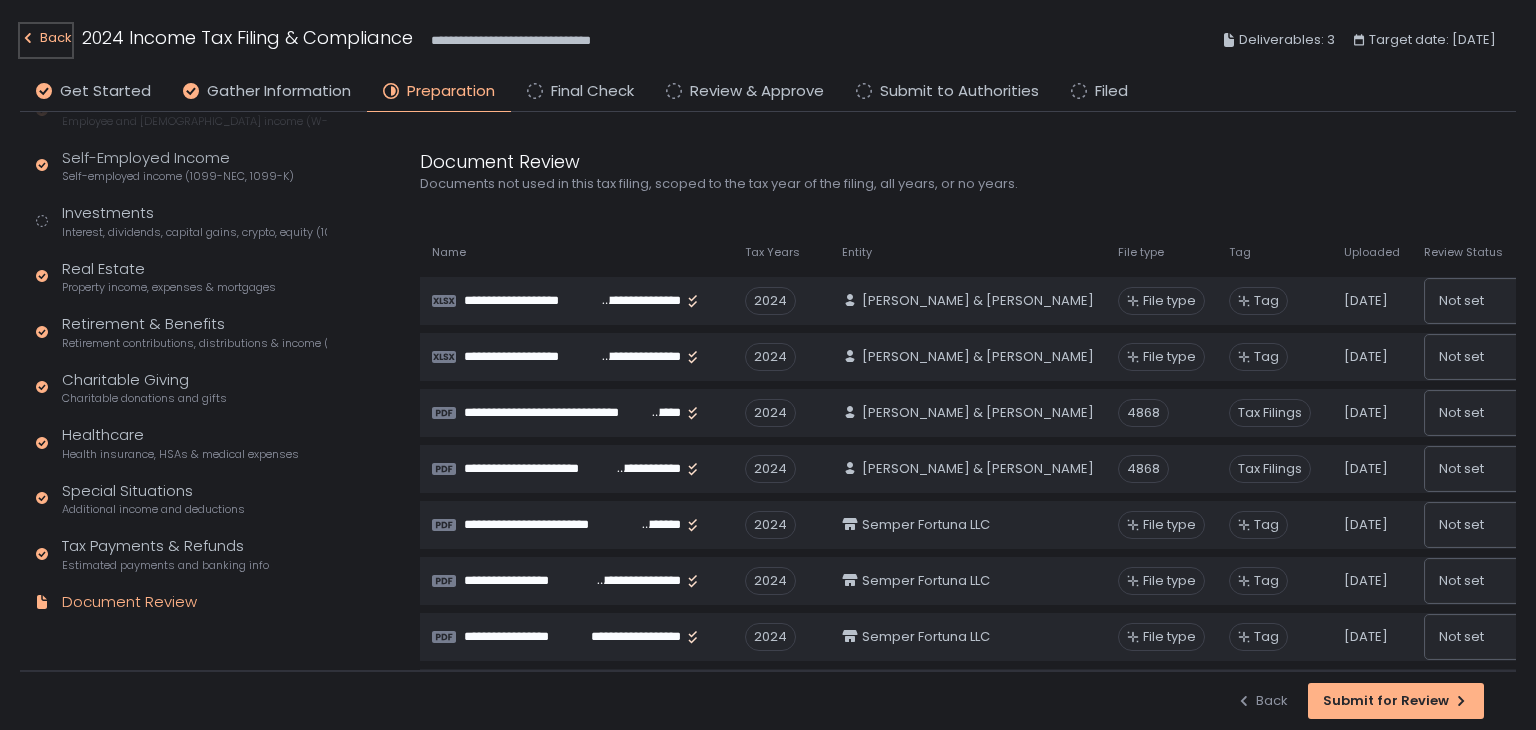 click on "Back" 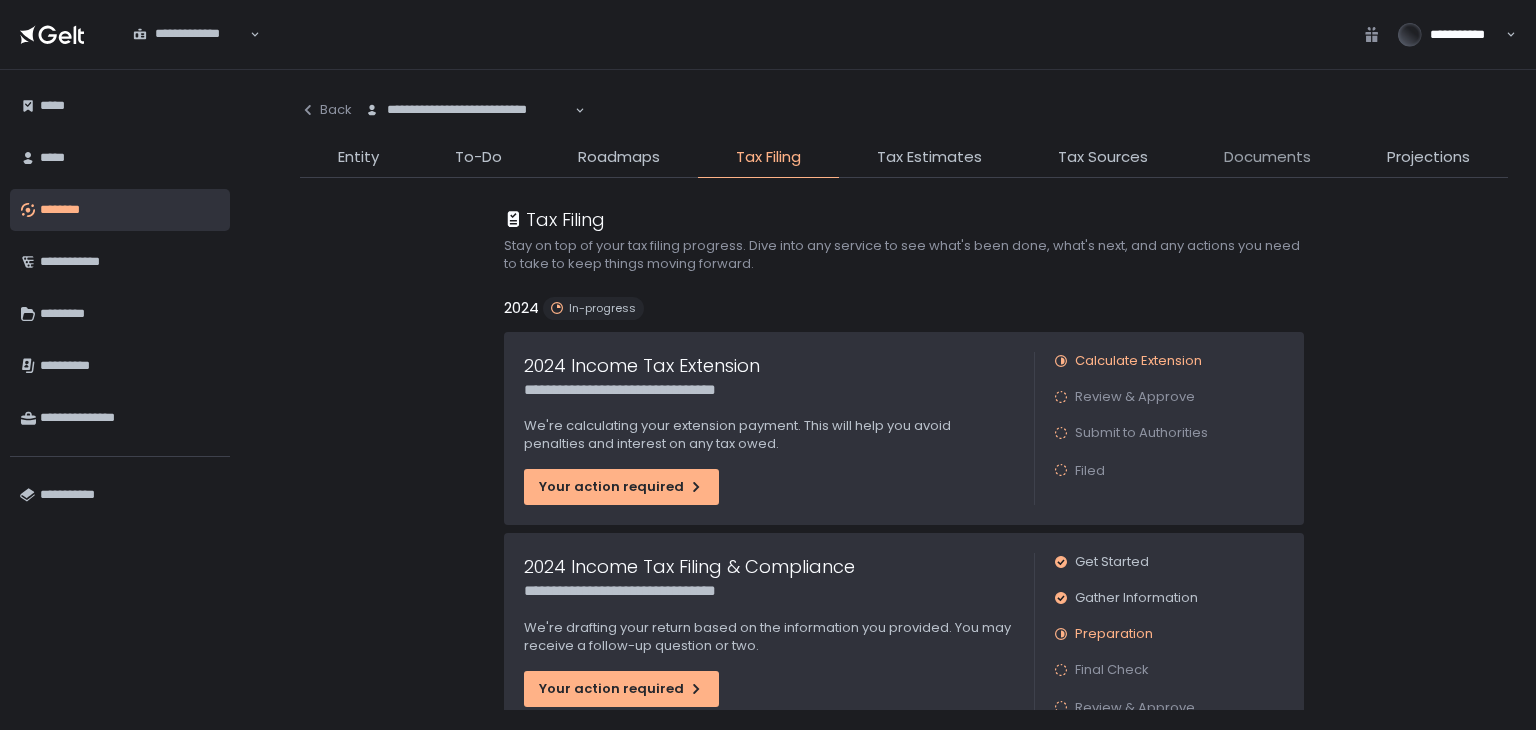 click on "Documents" at bounding box center [1267, 157] 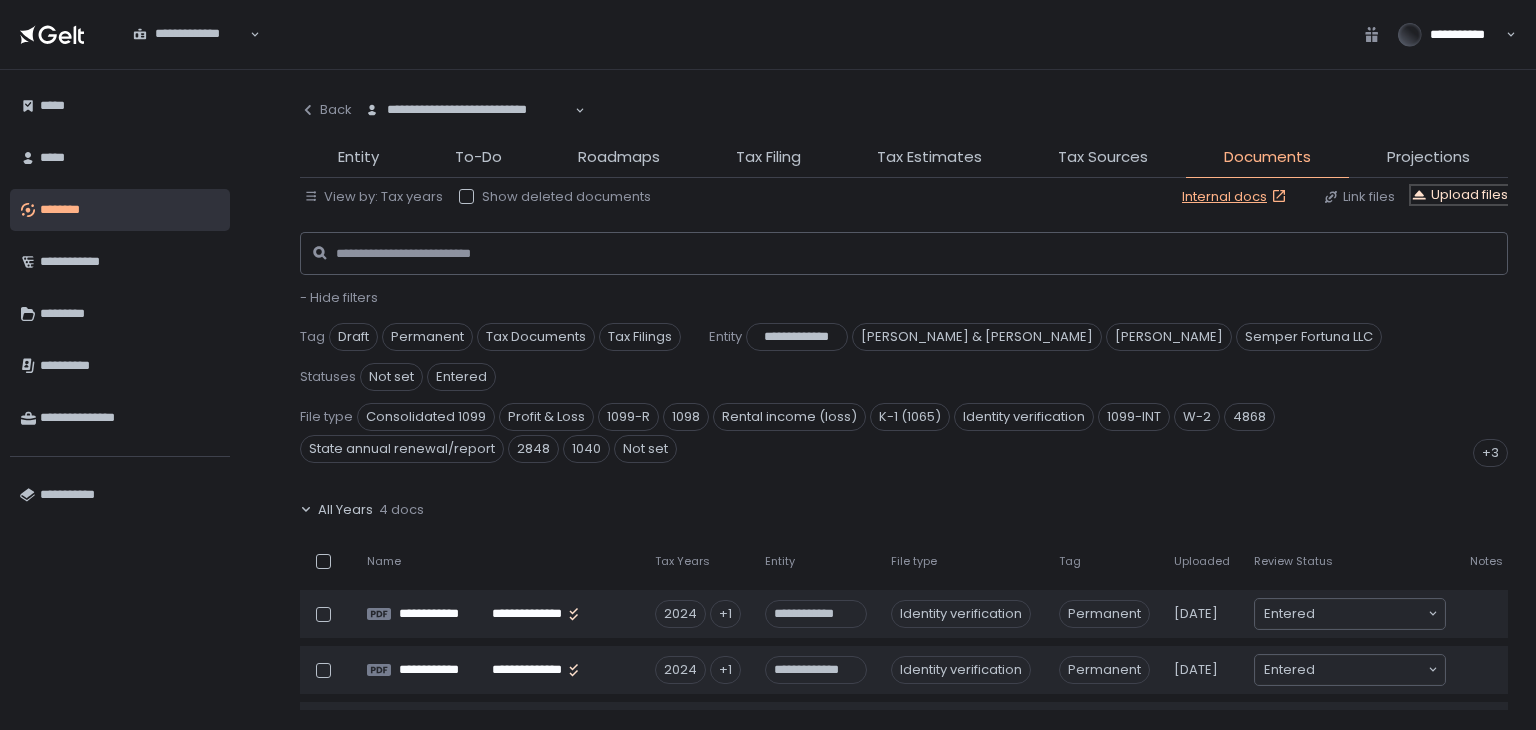 click on "Upload files" 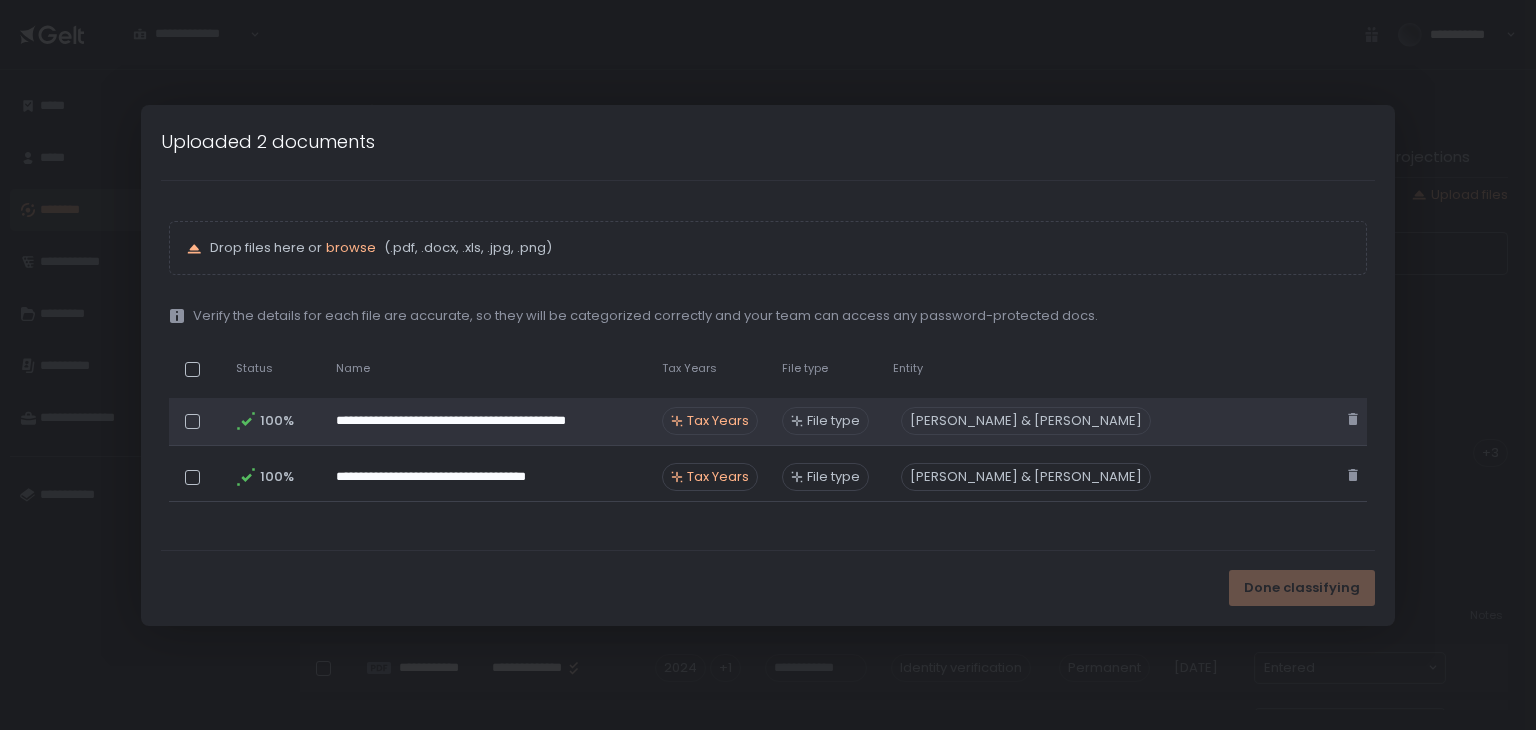 click on "Tax Years" at bounding box center [718, 421] 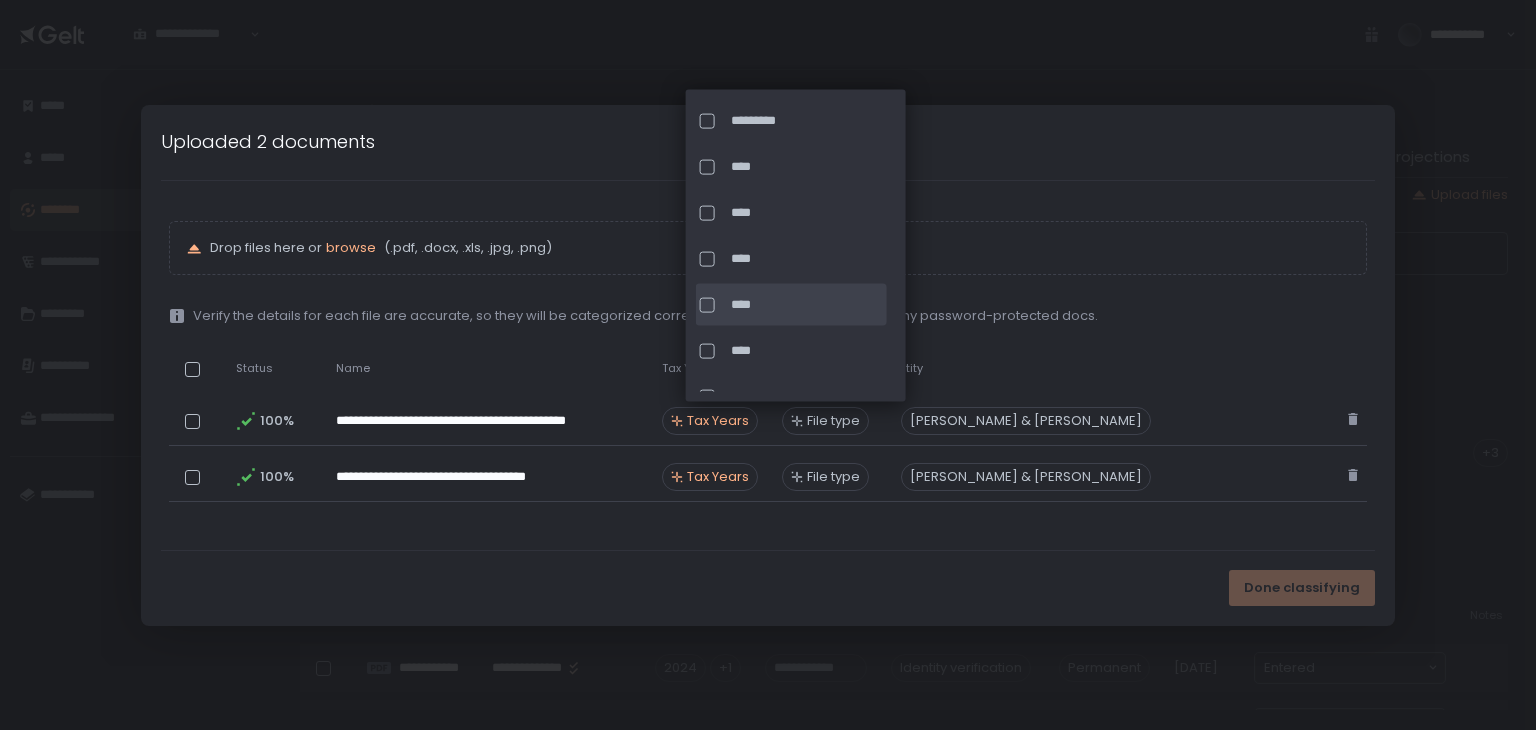 click at bounding box center [707, 304] 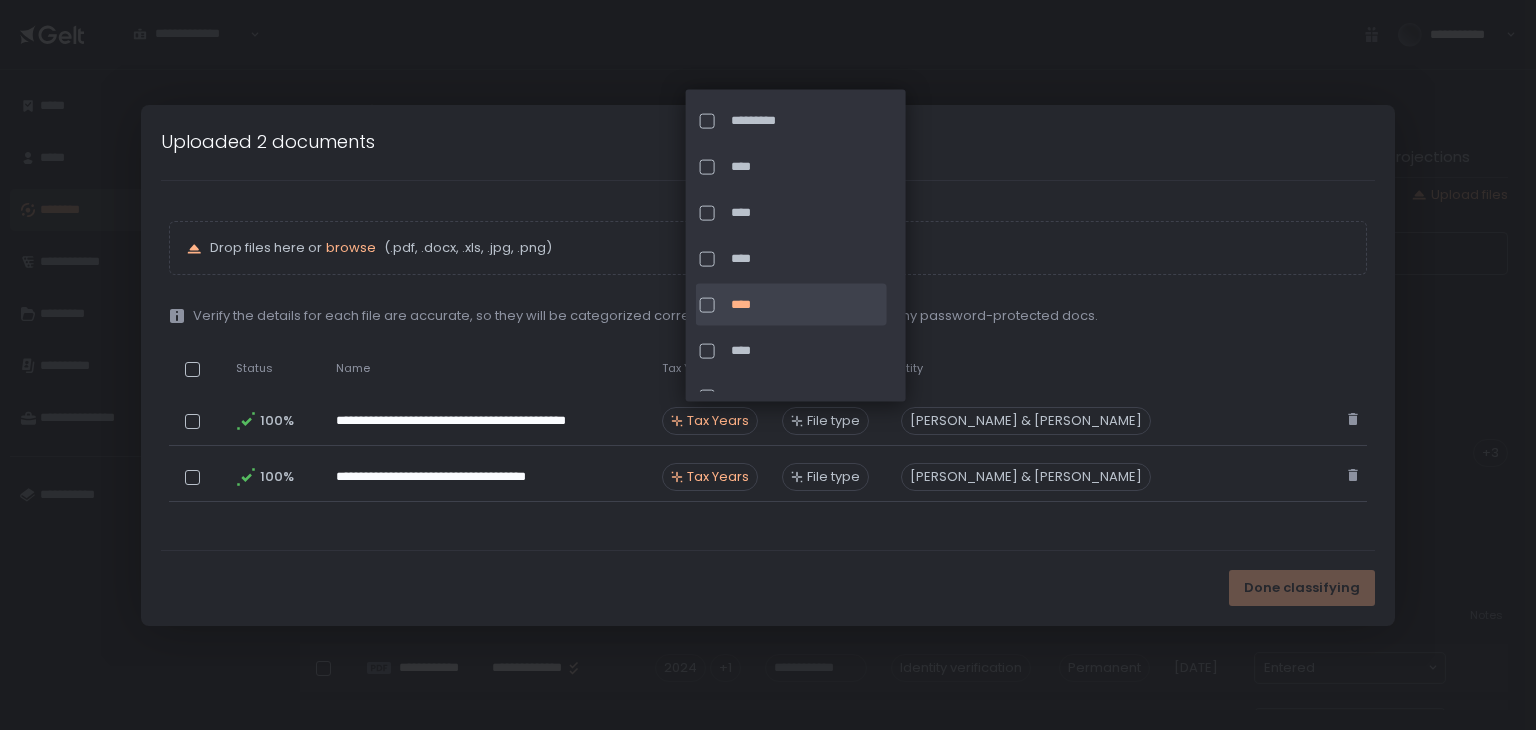 click on "****" 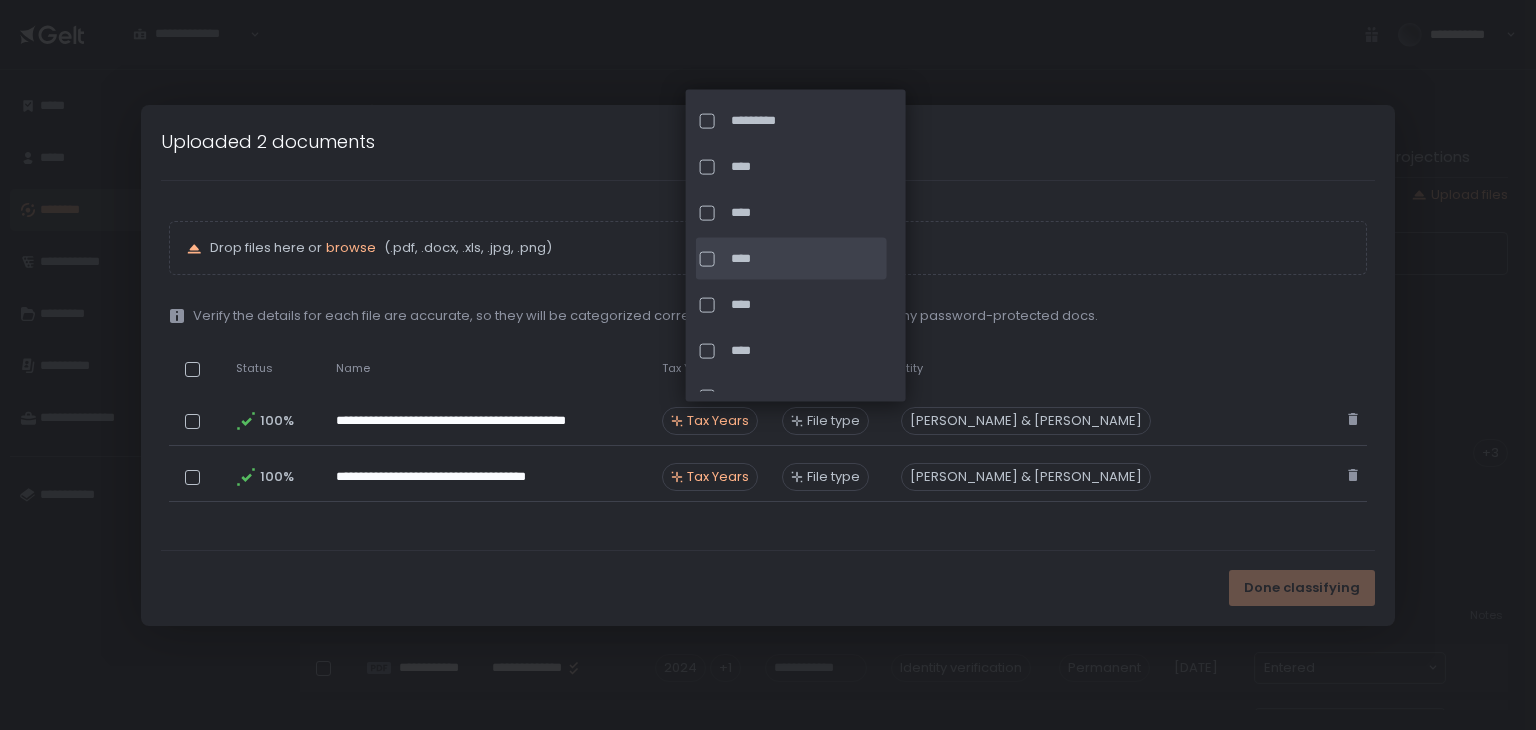 click at bounding box center (707, 258) 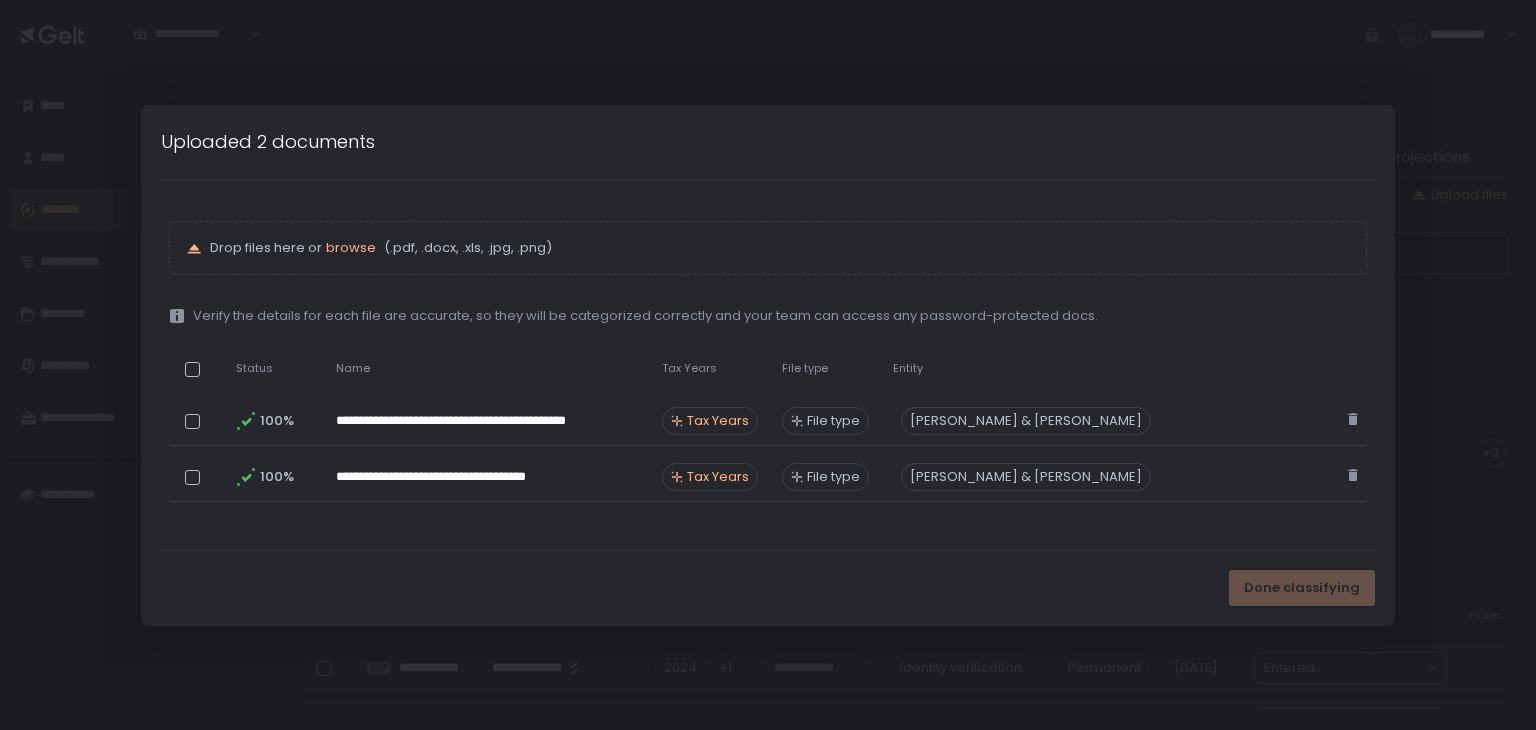 click on "**********" at bounding box center (767, 365) 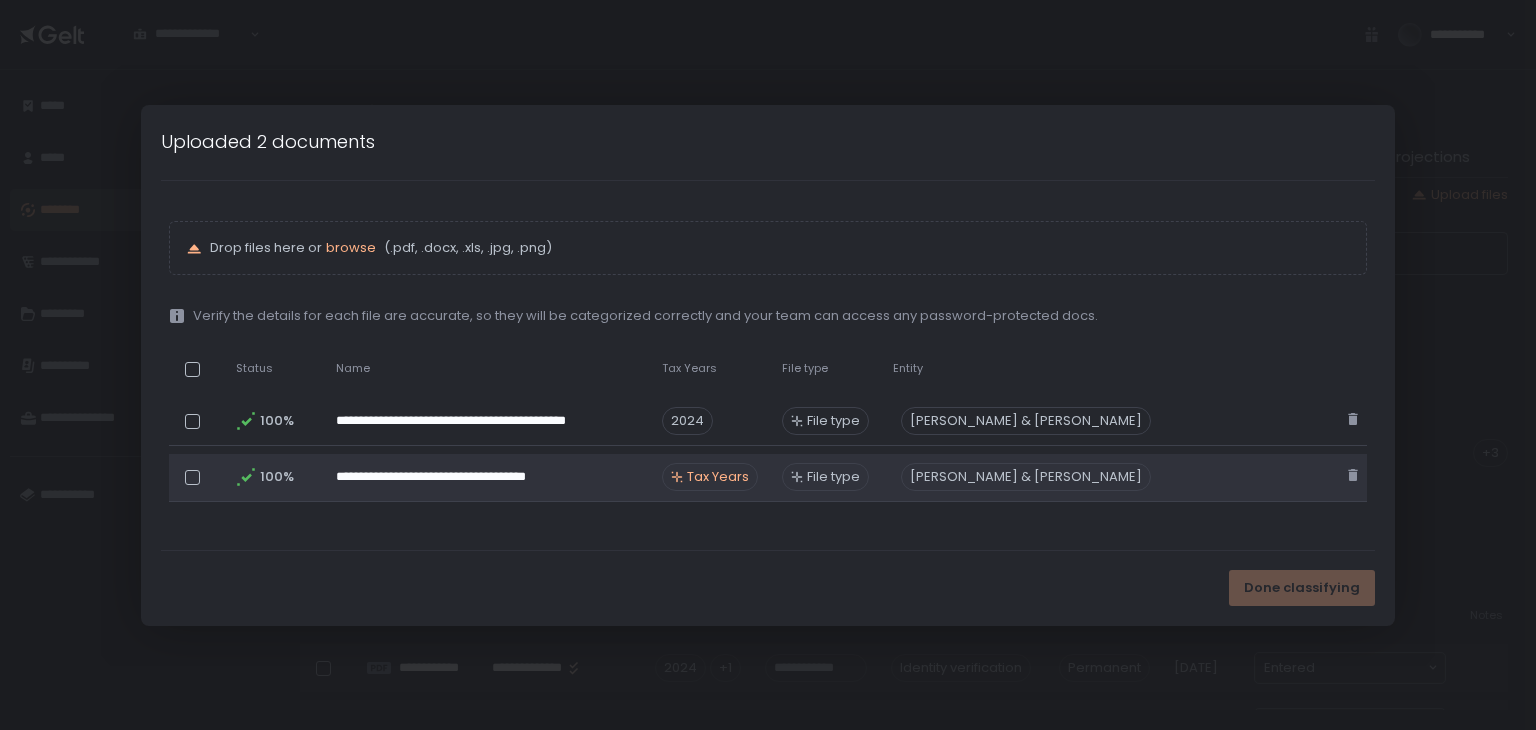 click on "Tax Years" at bounding box center [718, 477] 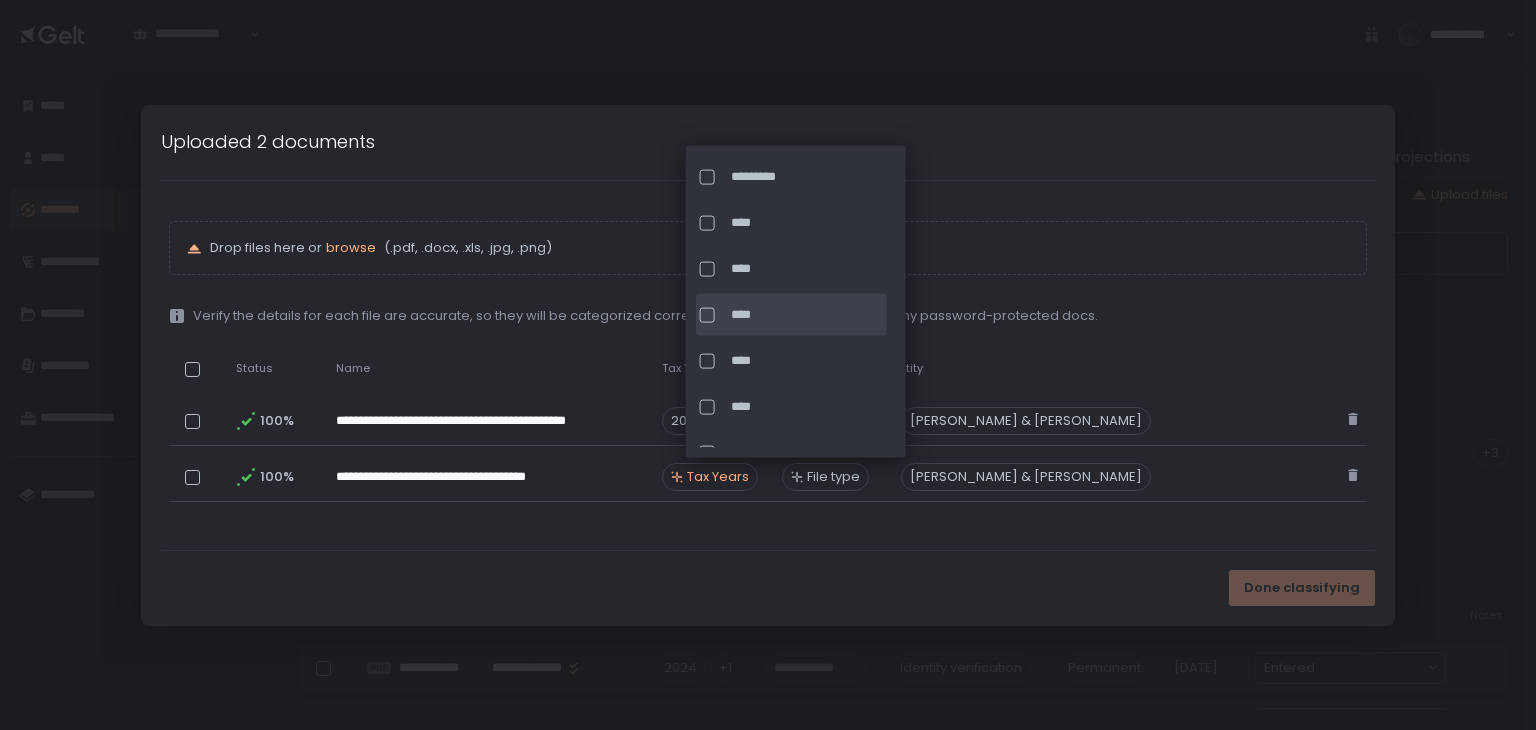 click at bounding box center (707, 314) 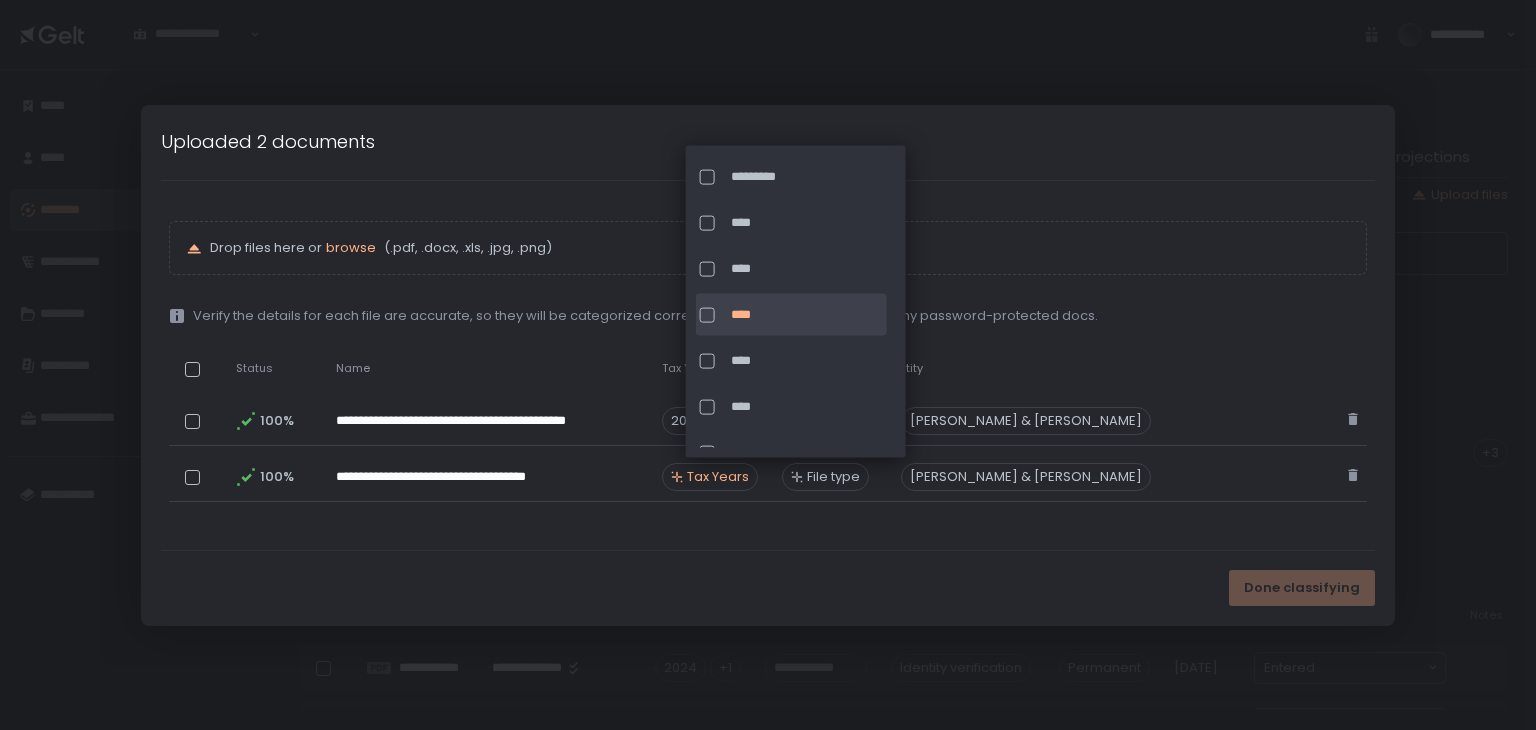 click on "**********" at bounding box center (767, 365) 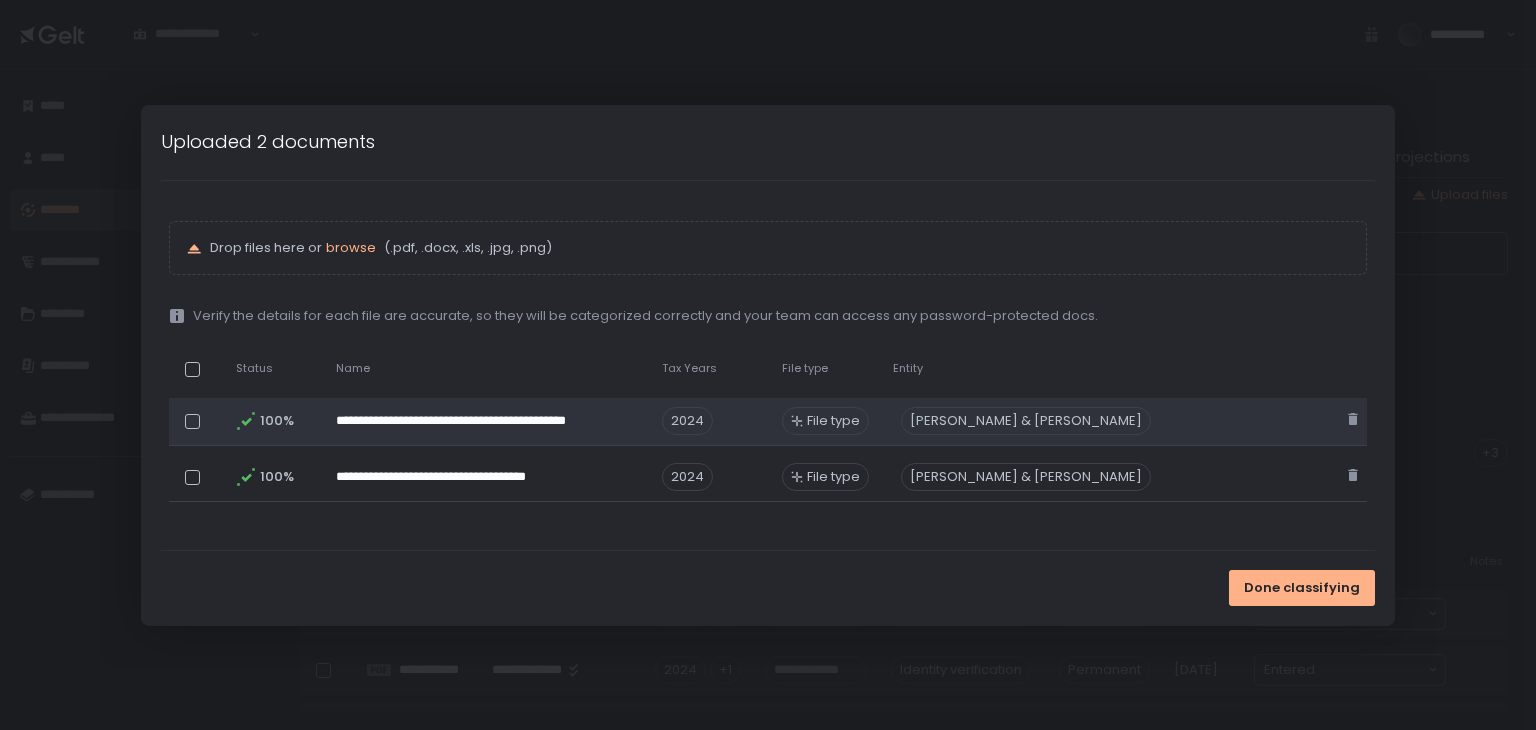 click on "File type" at bounding box center (825, 421) 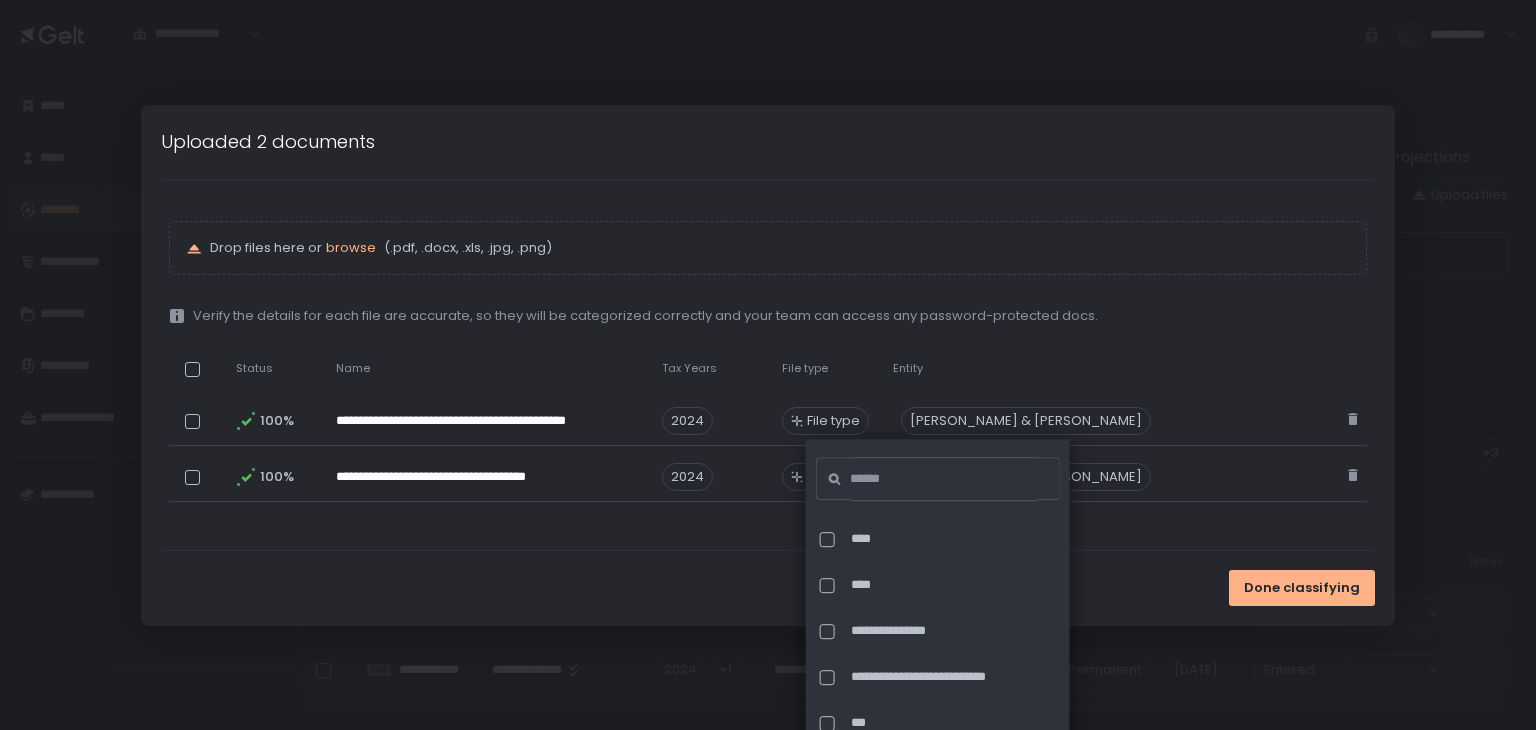 scroll, scrollTop: 1800, scrollLeft: 0, axis: vertical 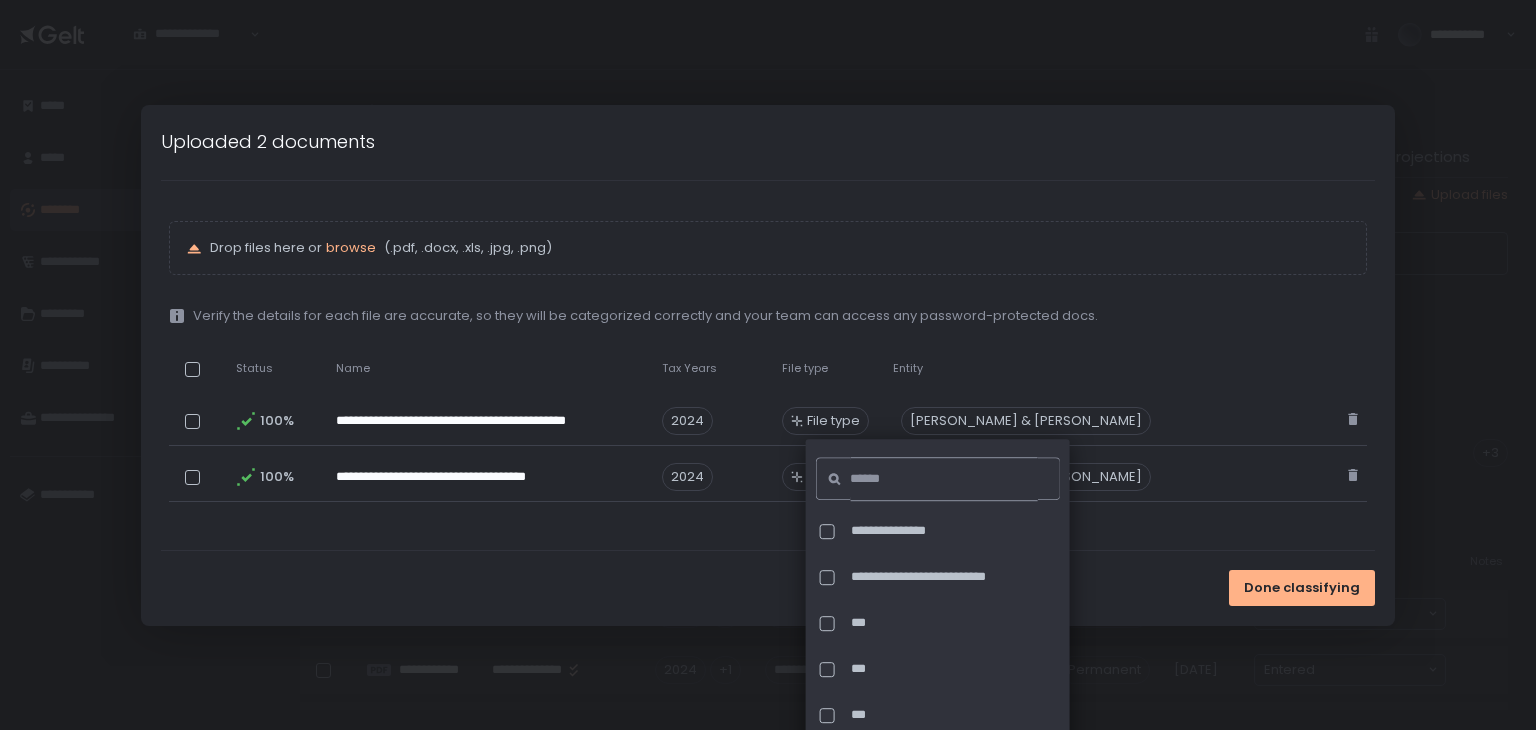 click 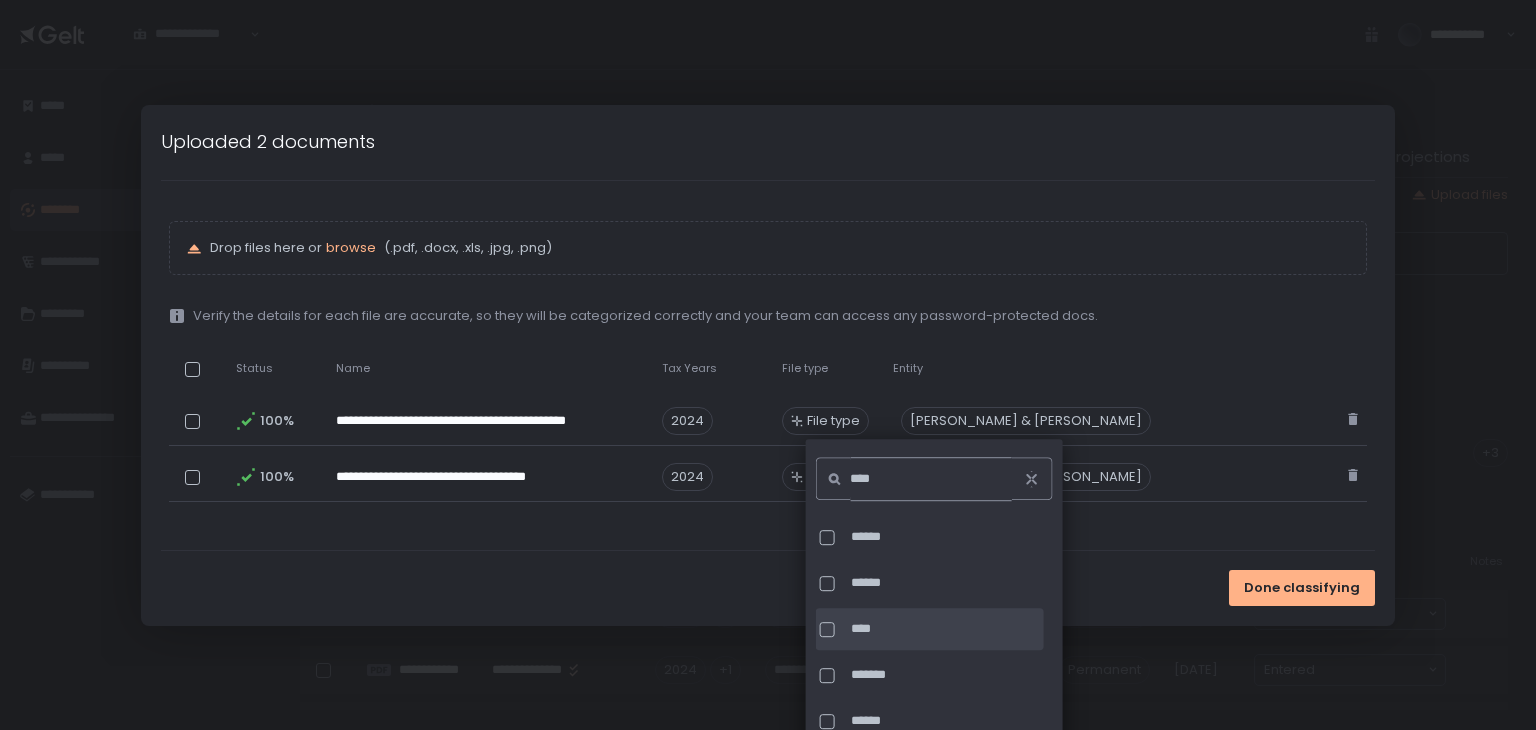 scroll, scrollTop: 46, scrollLeft: 0, axis: vertical 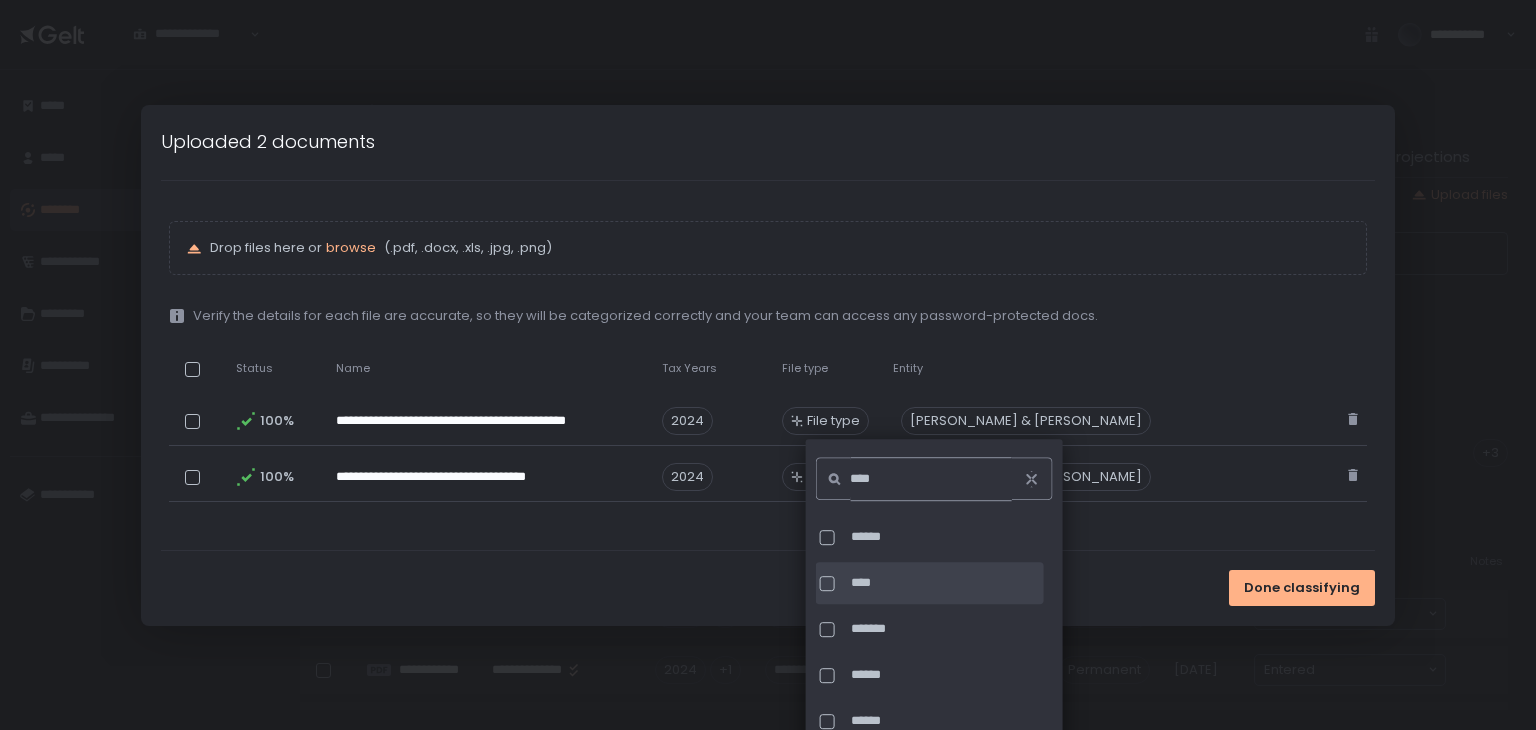 type on "****" 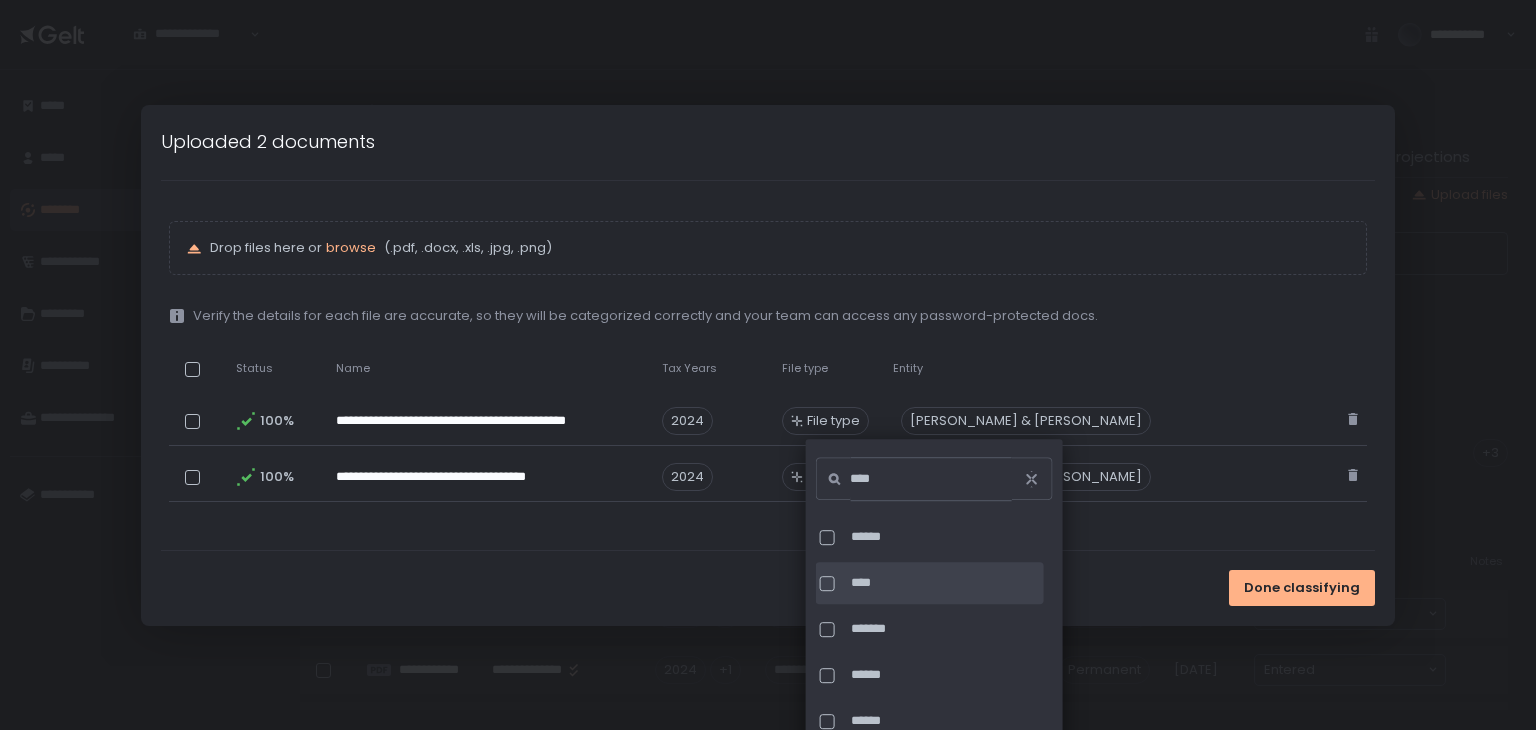 click on "****" 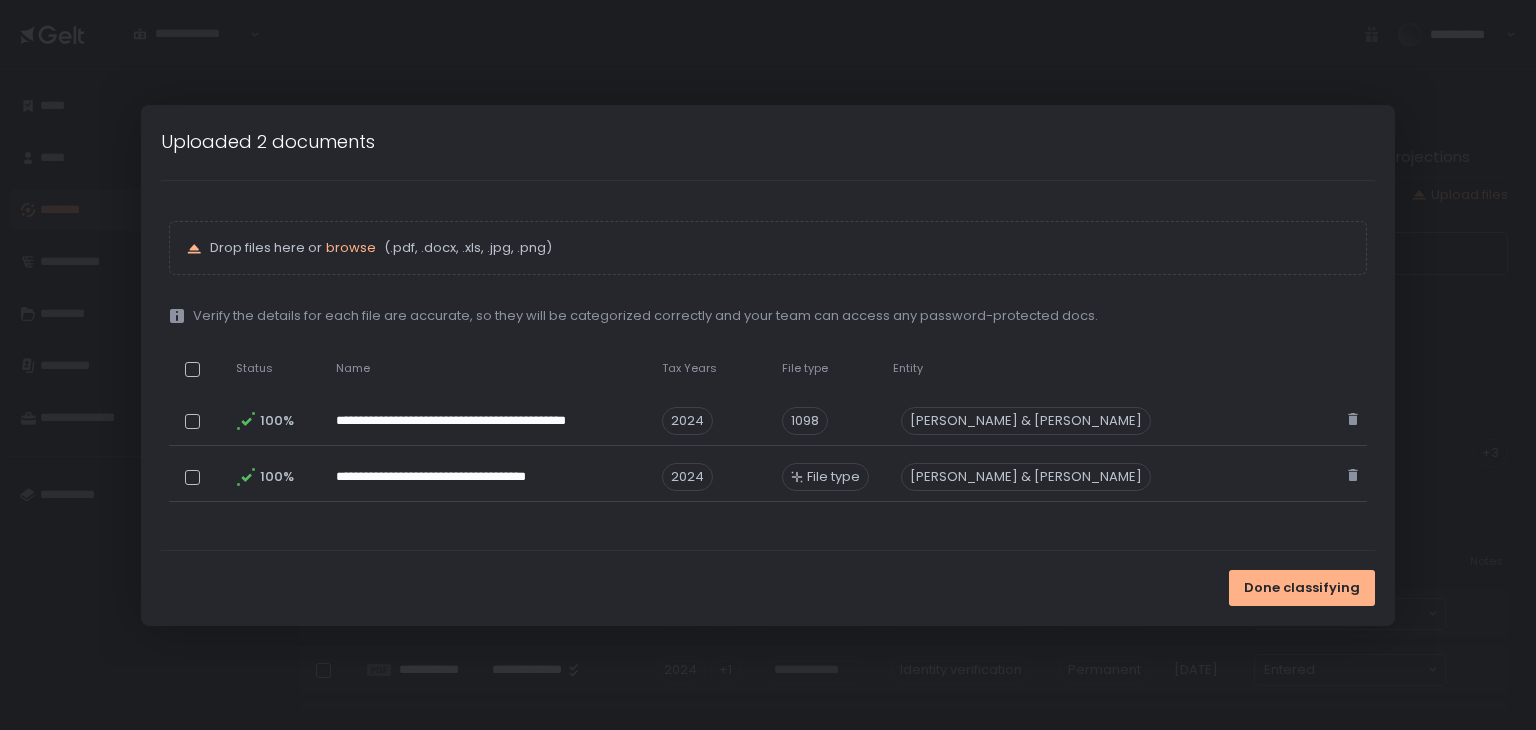click on "Done classifying" at bounding box center (767, 588) 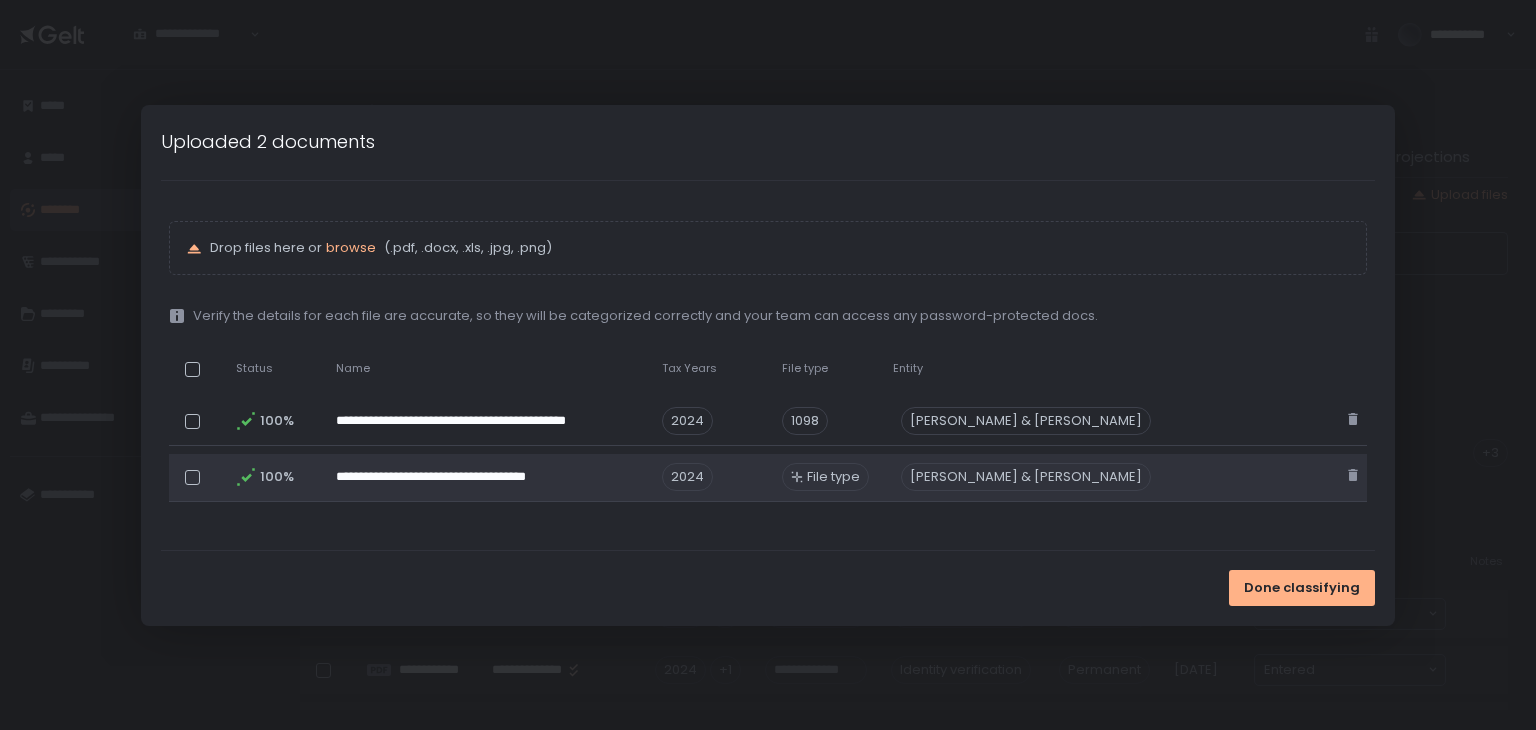 click on "File type" at bounding box center (825, 477) 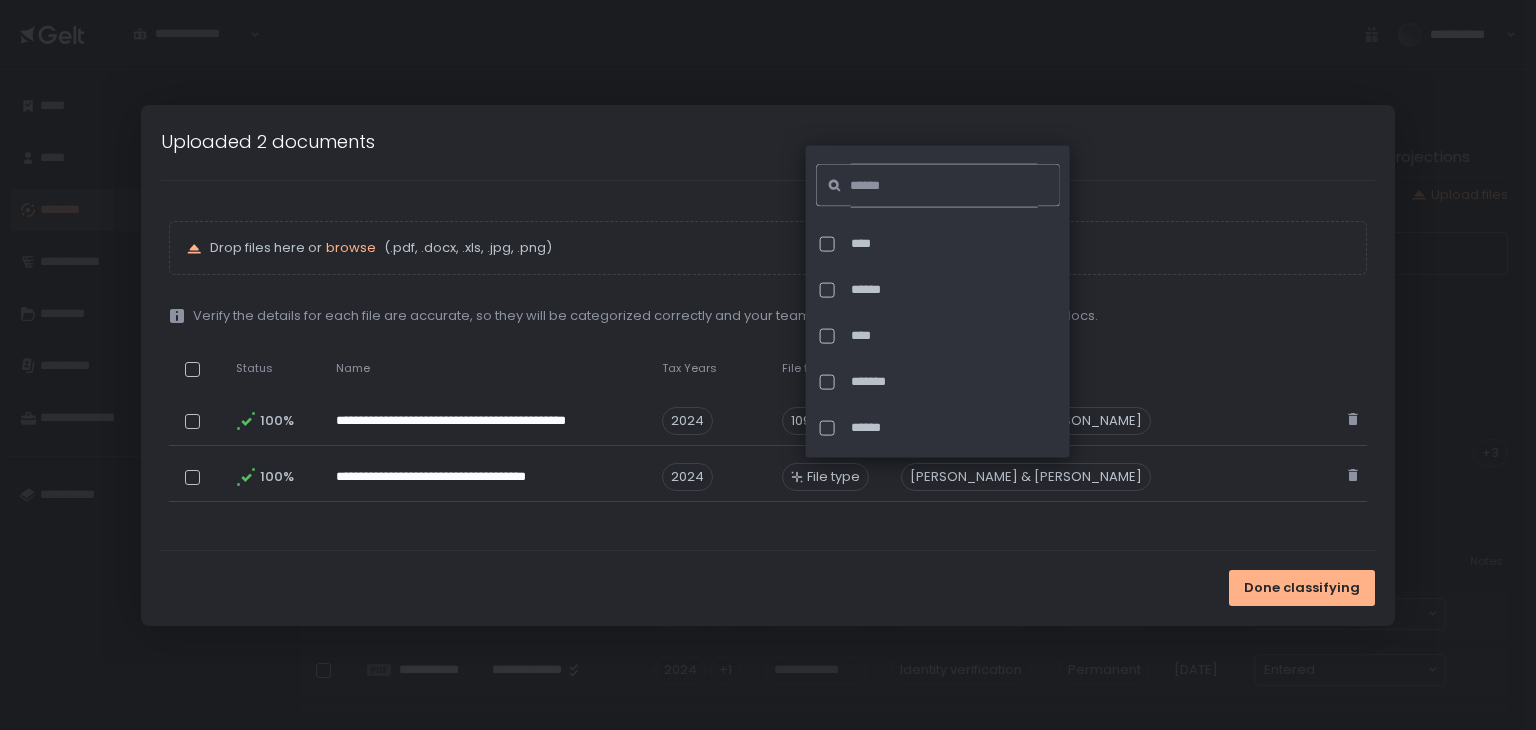 click 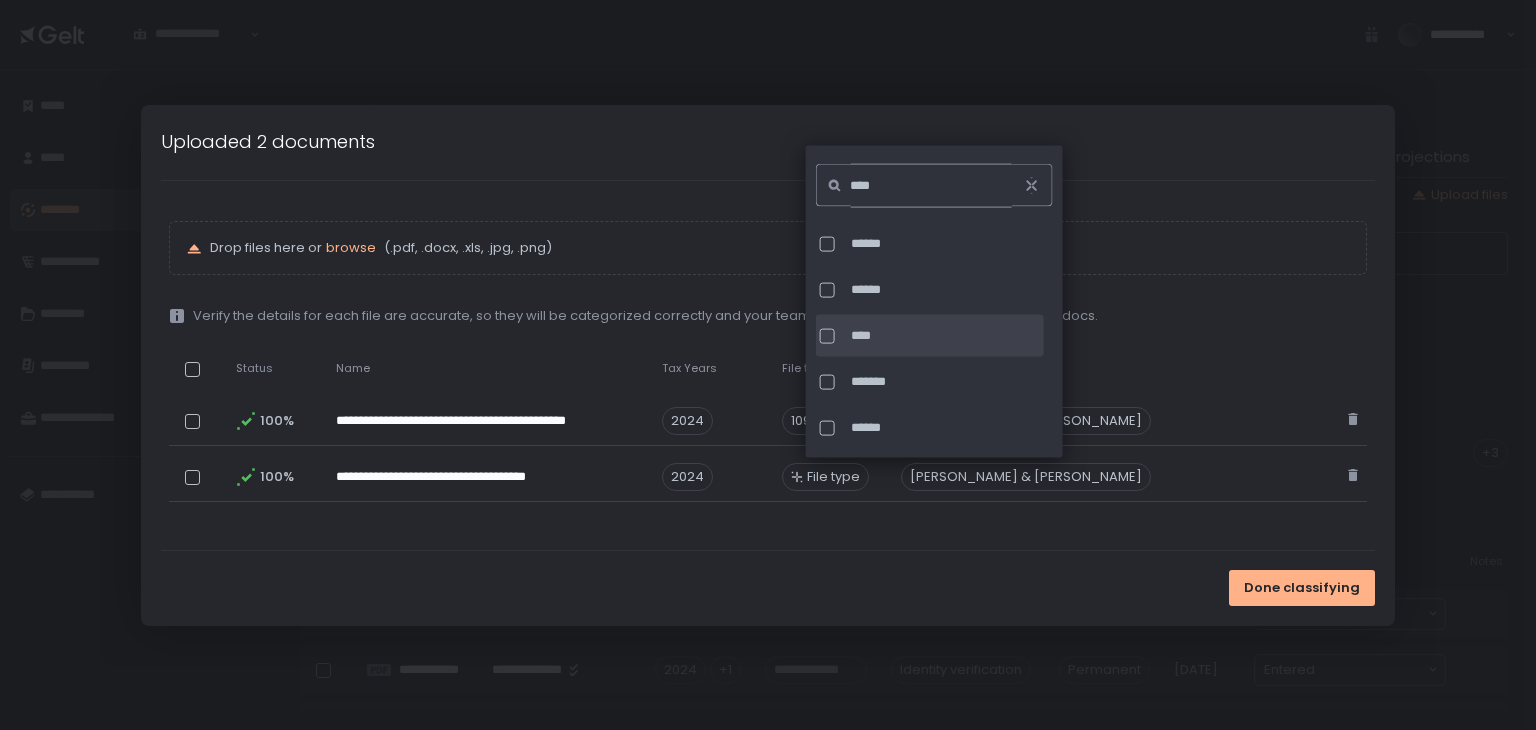 type on "****" 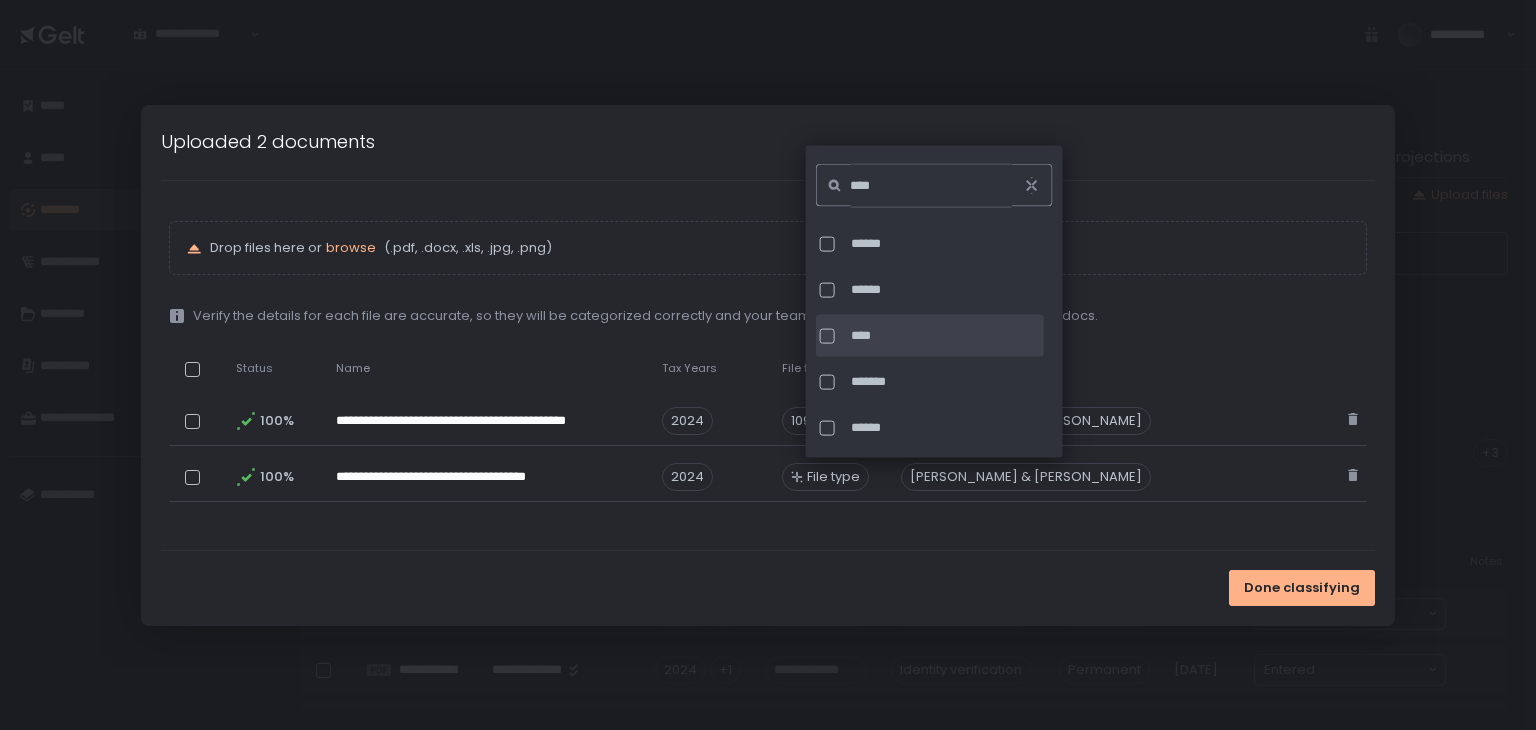 click on "****" 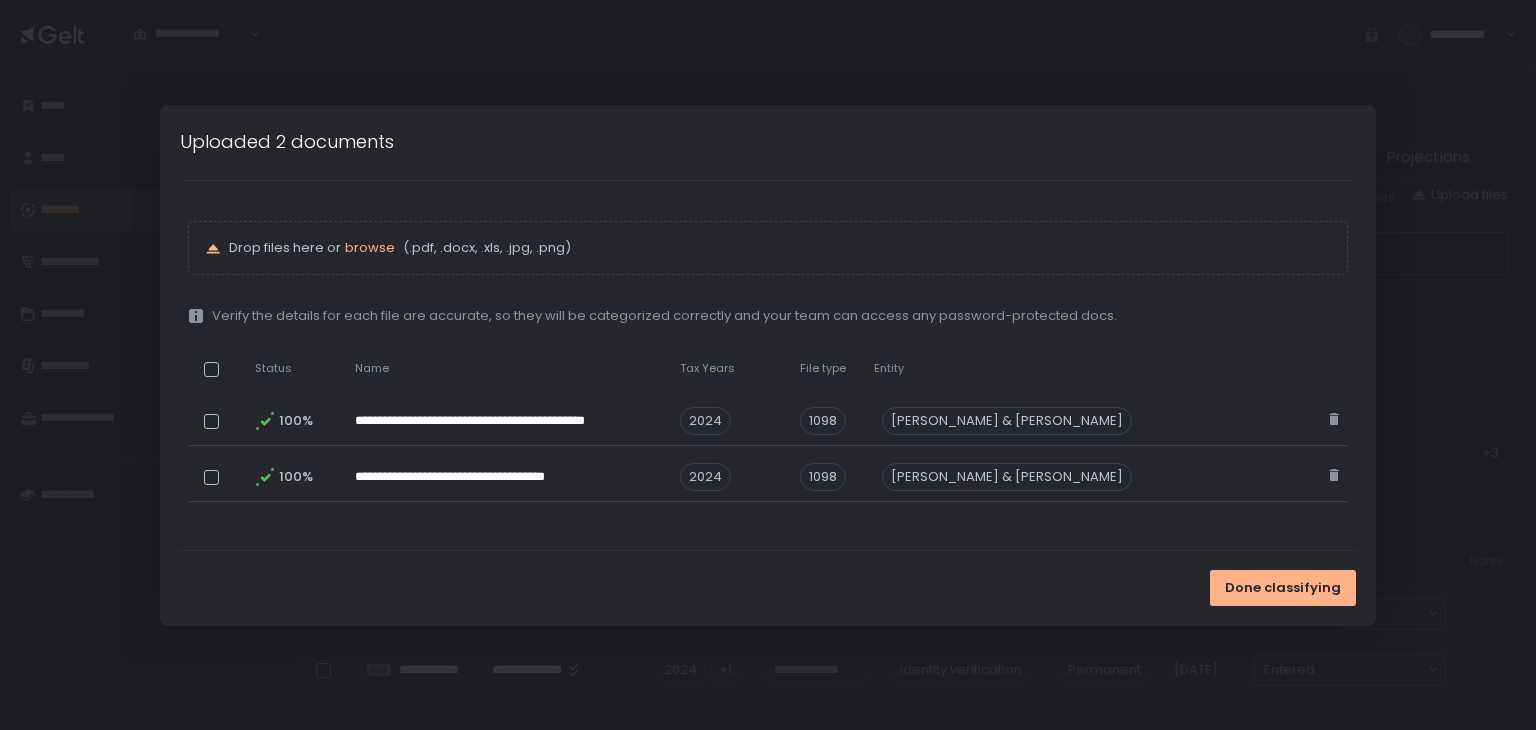 click on "Done classifying" at bounding box center (768, 588) 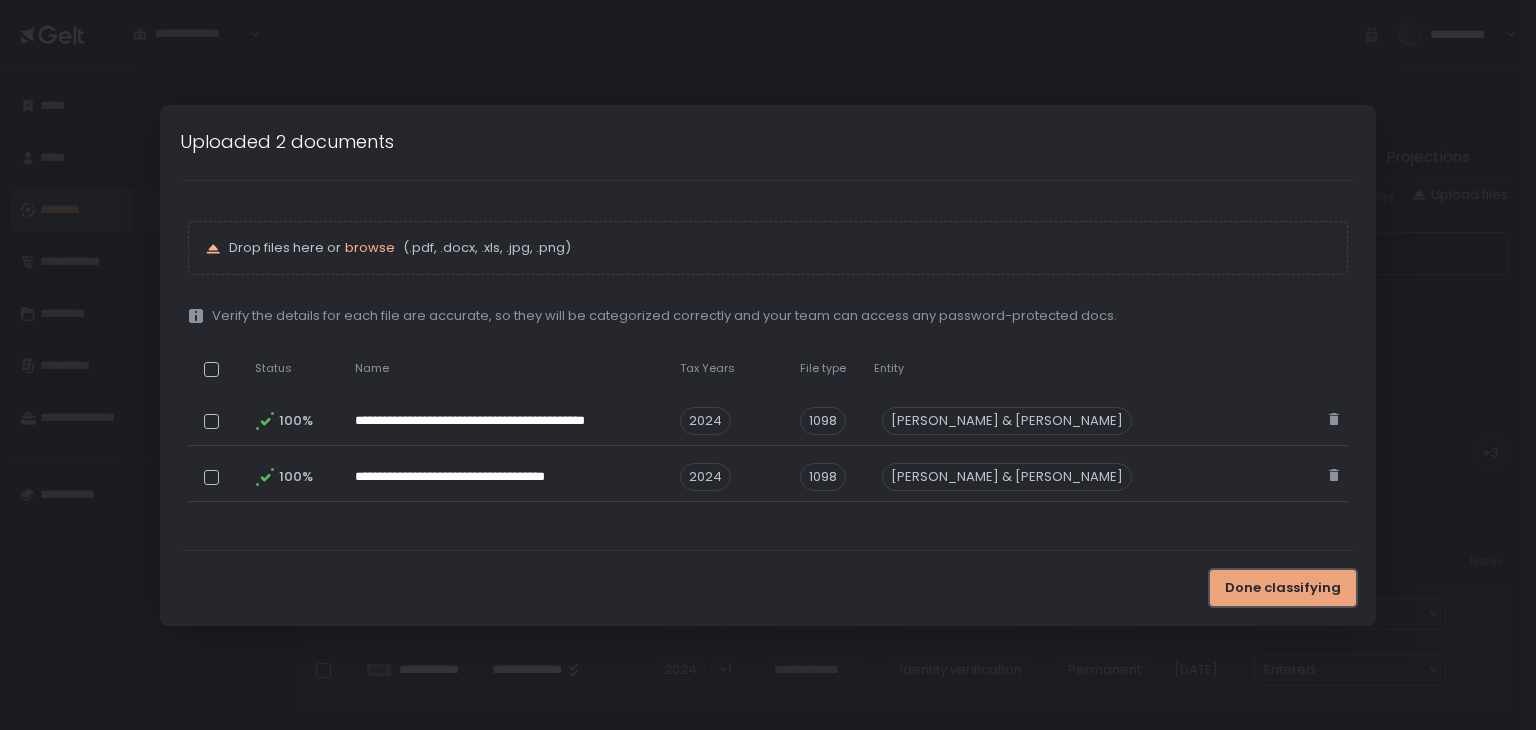 click on "Done classifying" at bounding box center [1283, 588] 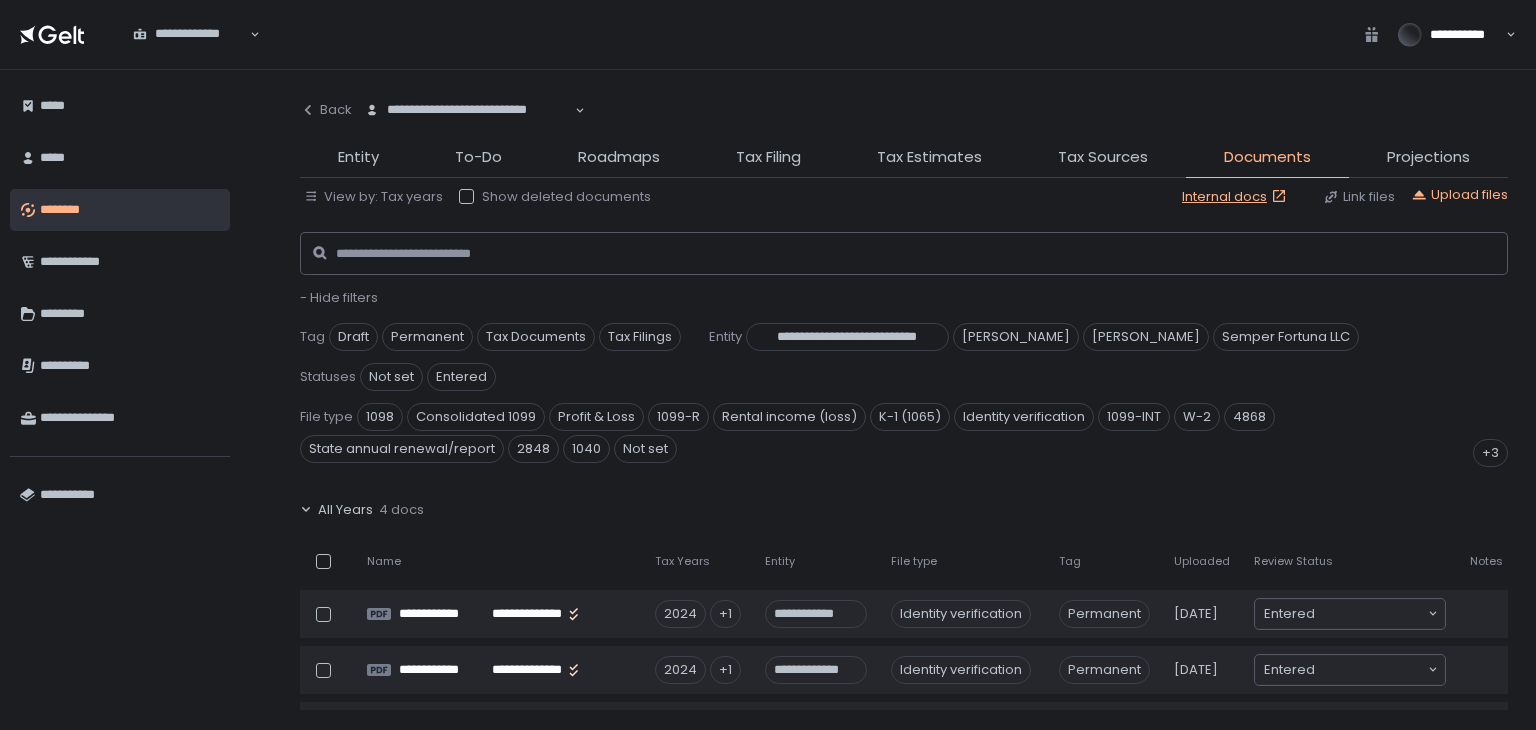 click on "**********" 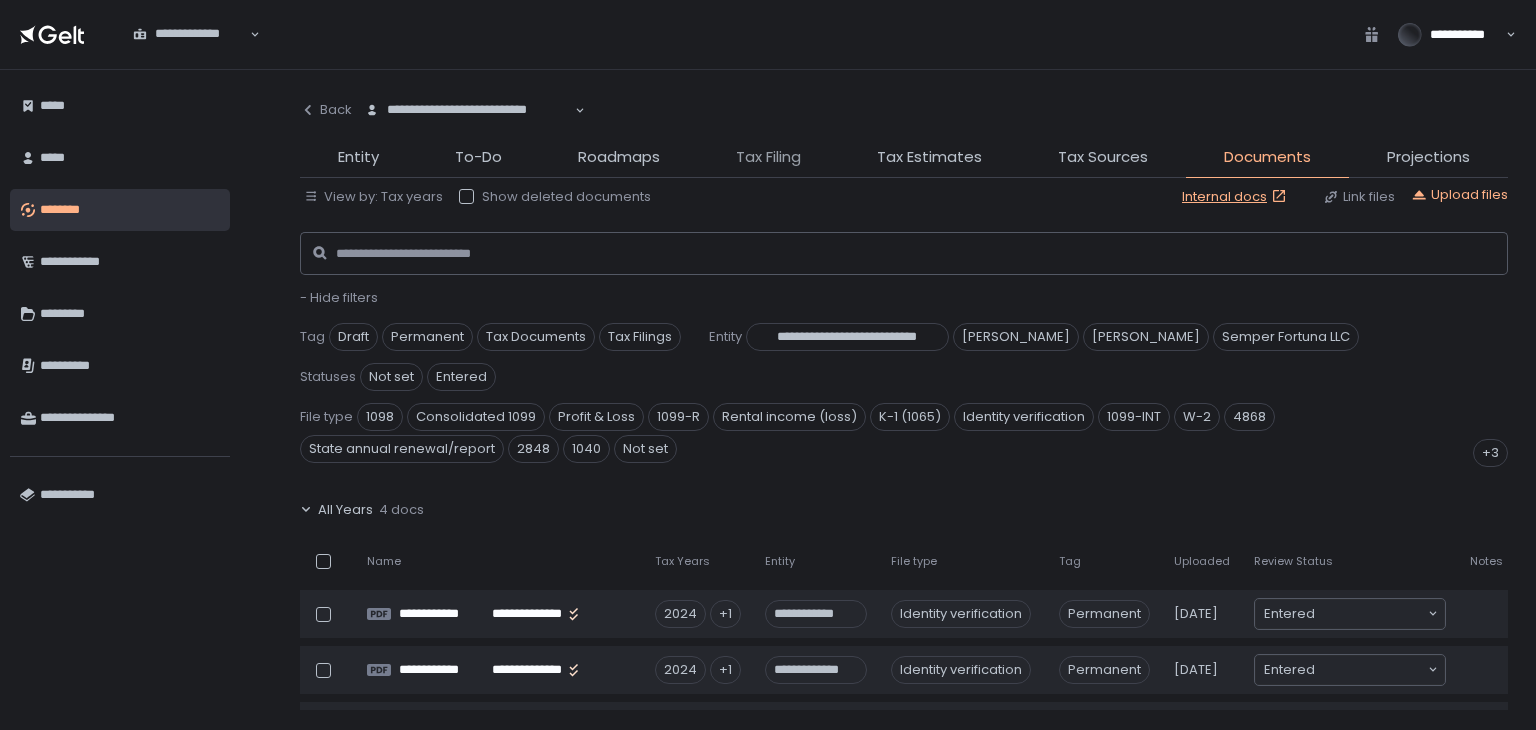 click on "Tax Filing" at bounding box center [768, 157] 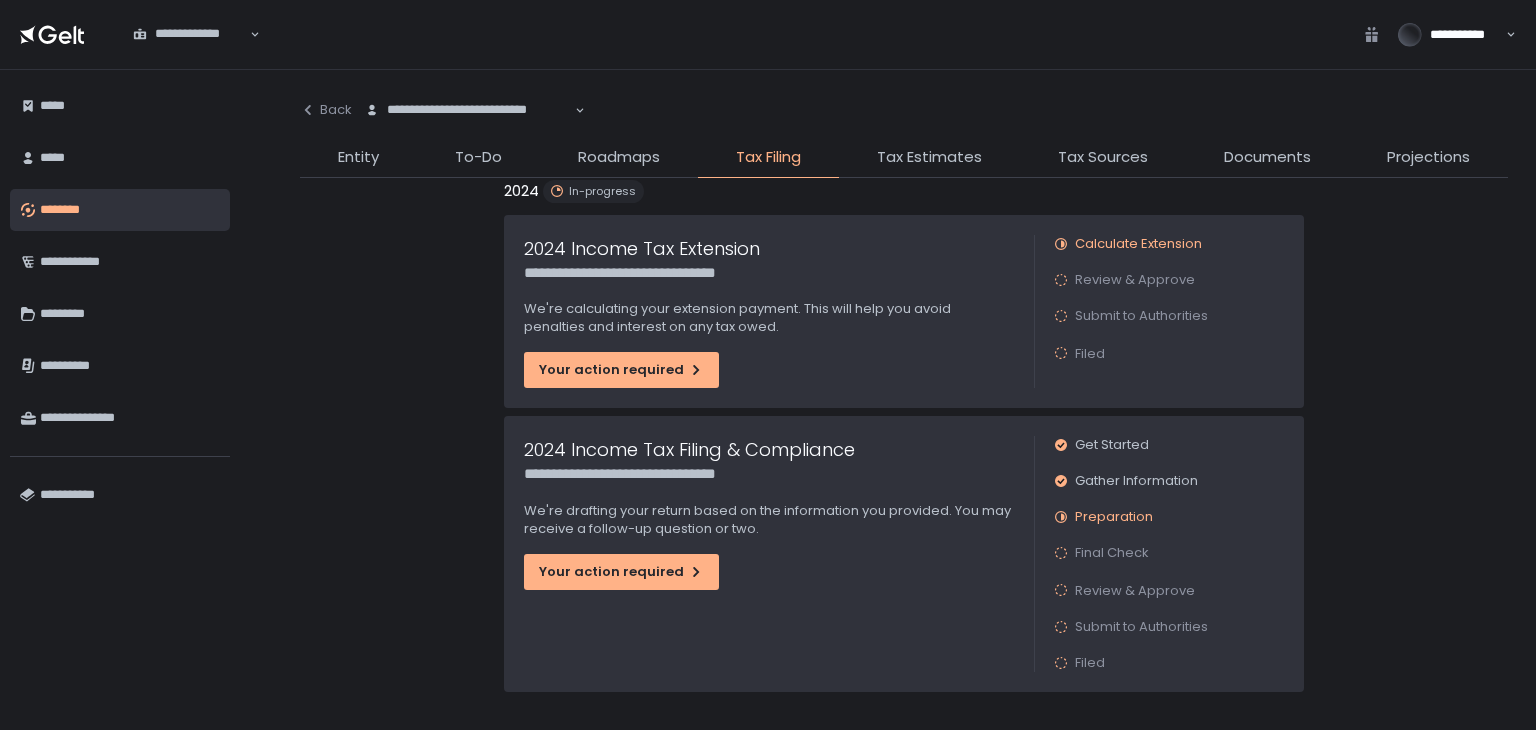 scroll, scrollTop: 123, scrollLeft: 0, axis: vertical 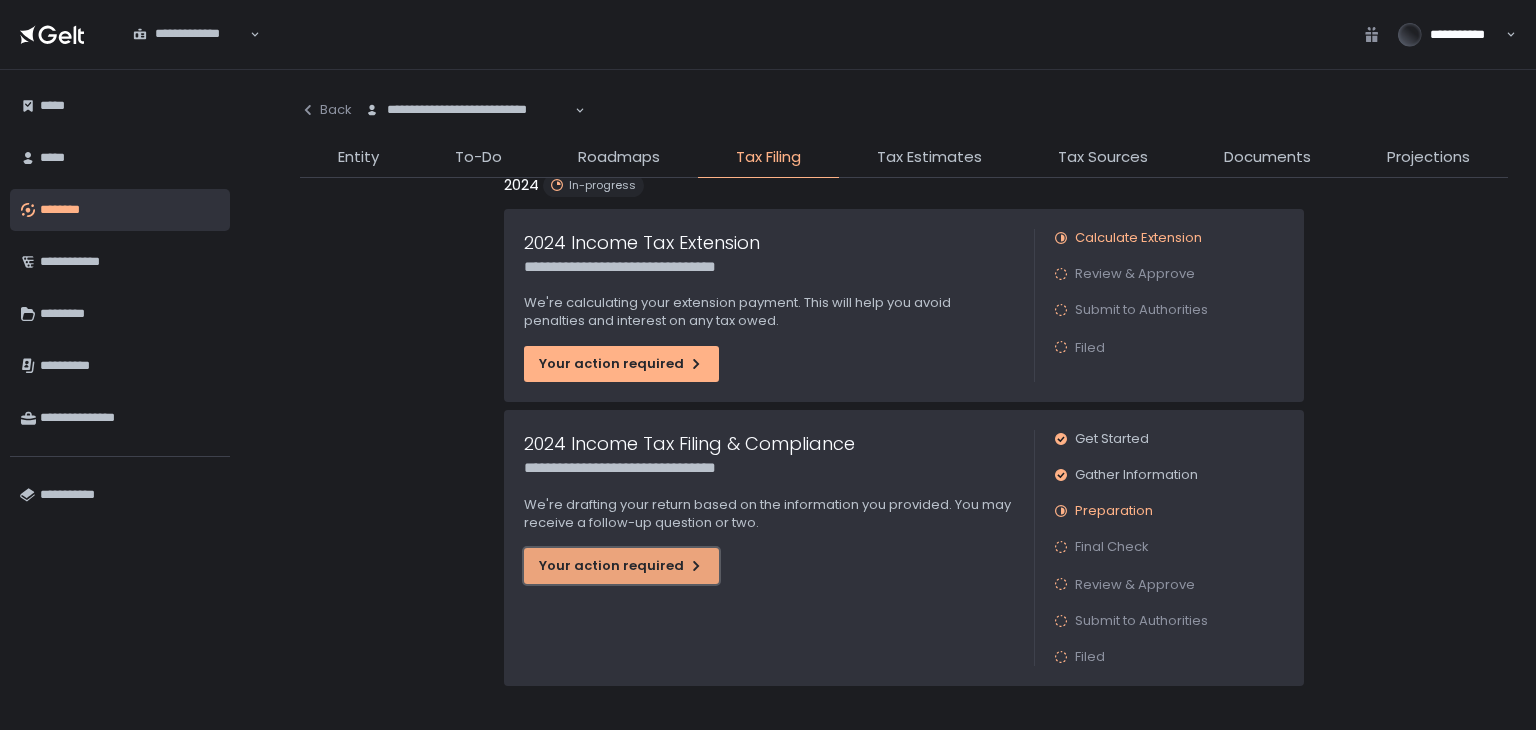 click on "Your action required" 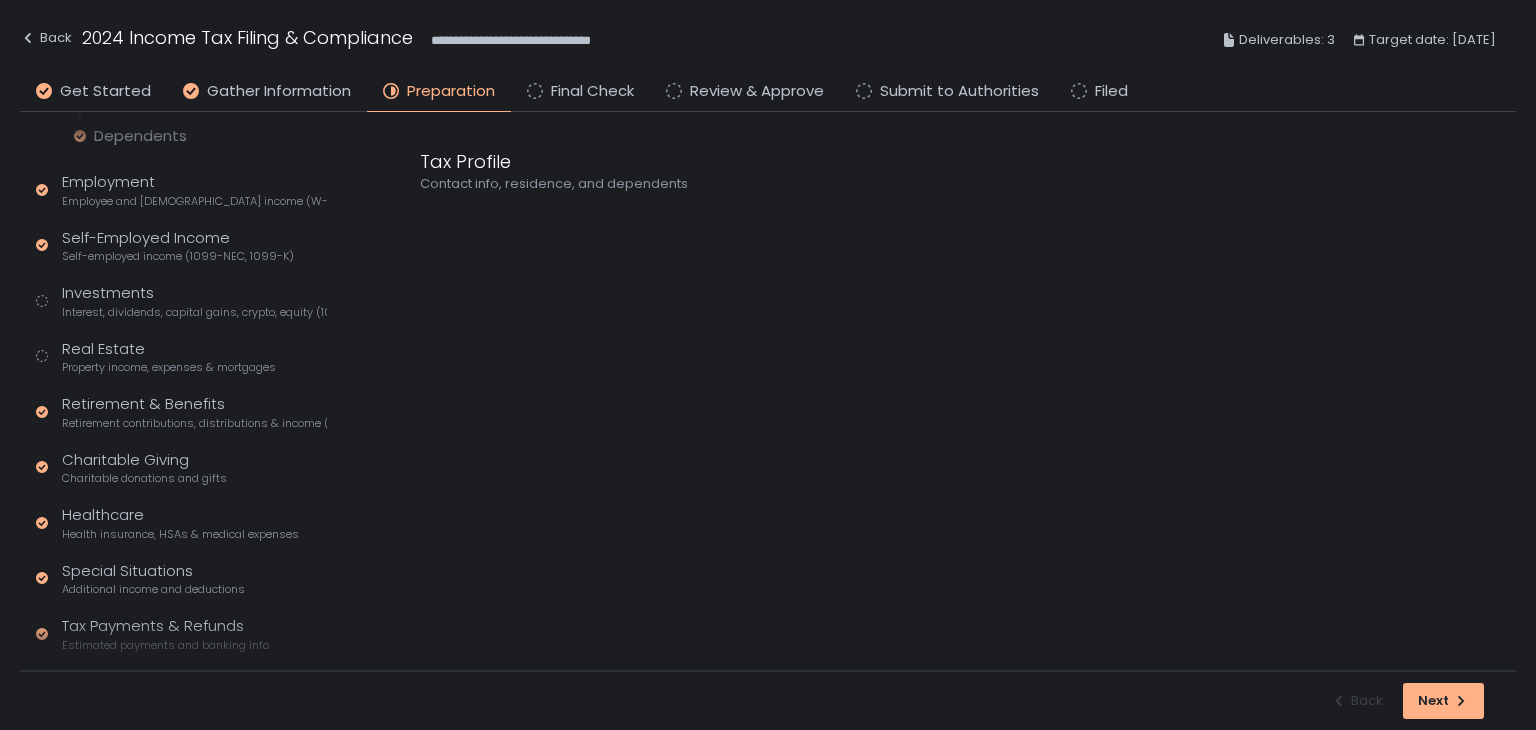 scroll, scrollTop: 476, scrollLeft: 0, axis: vertical 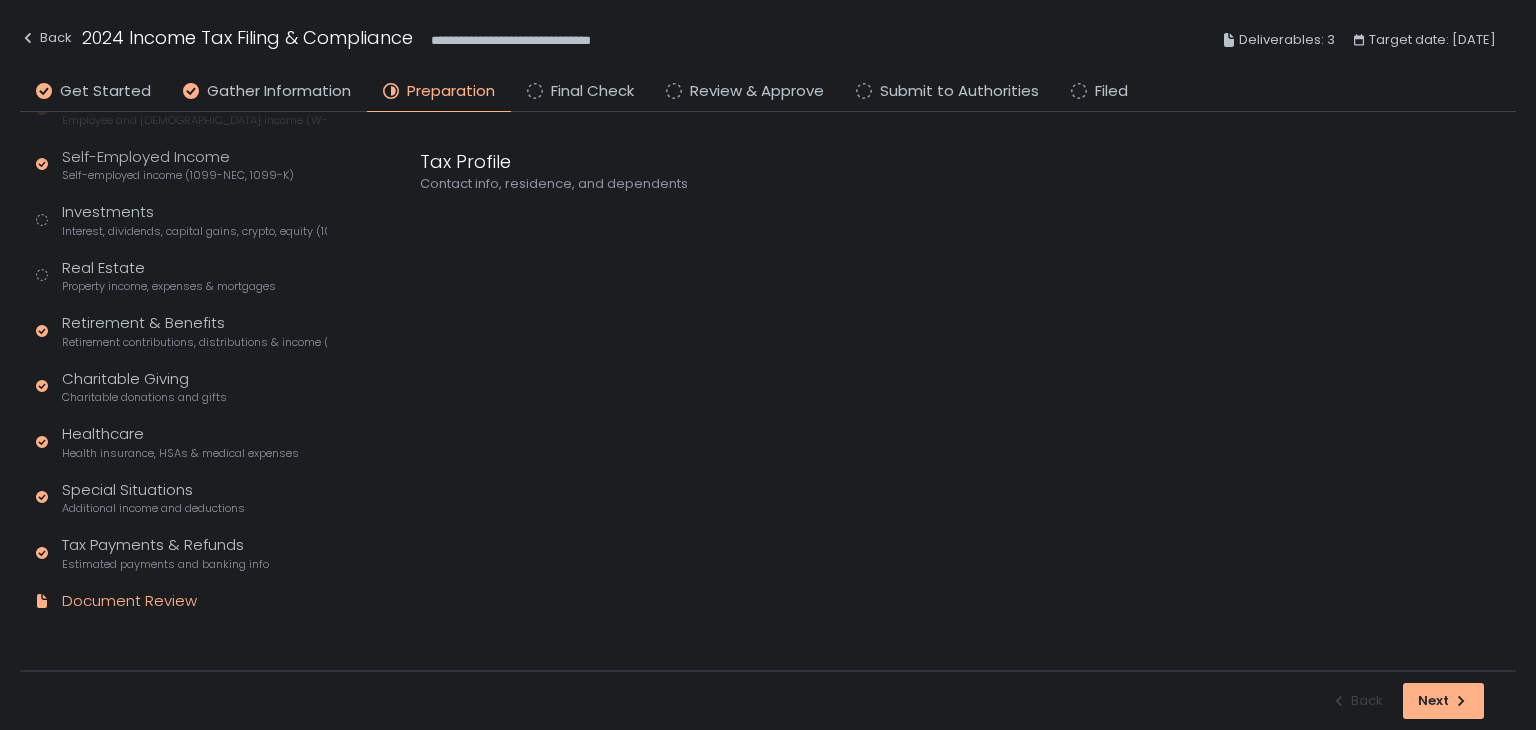 click on "Document Review" 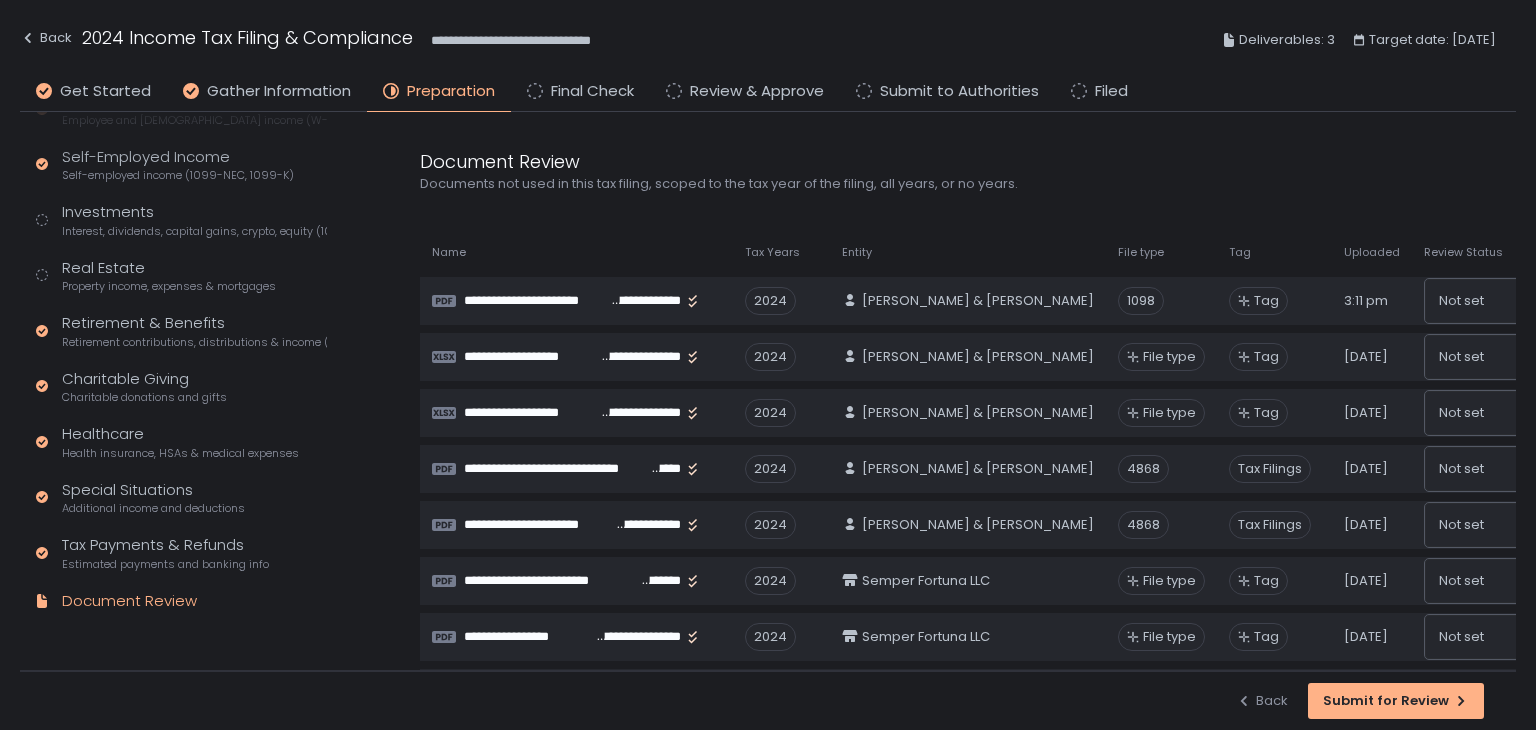 scroll, scrollTop: 286, scrollLeft: 0, axis: vertical 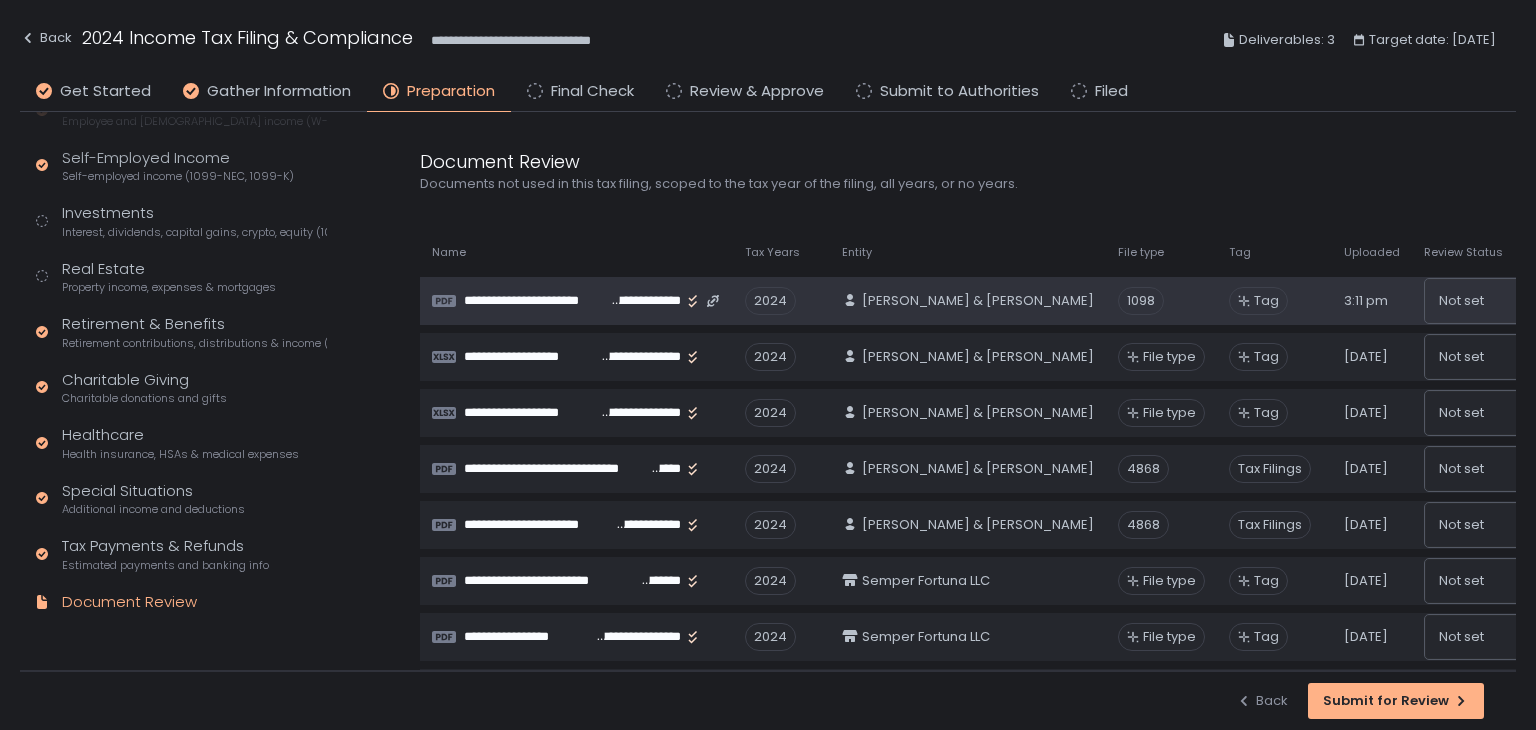 click on "Tag" 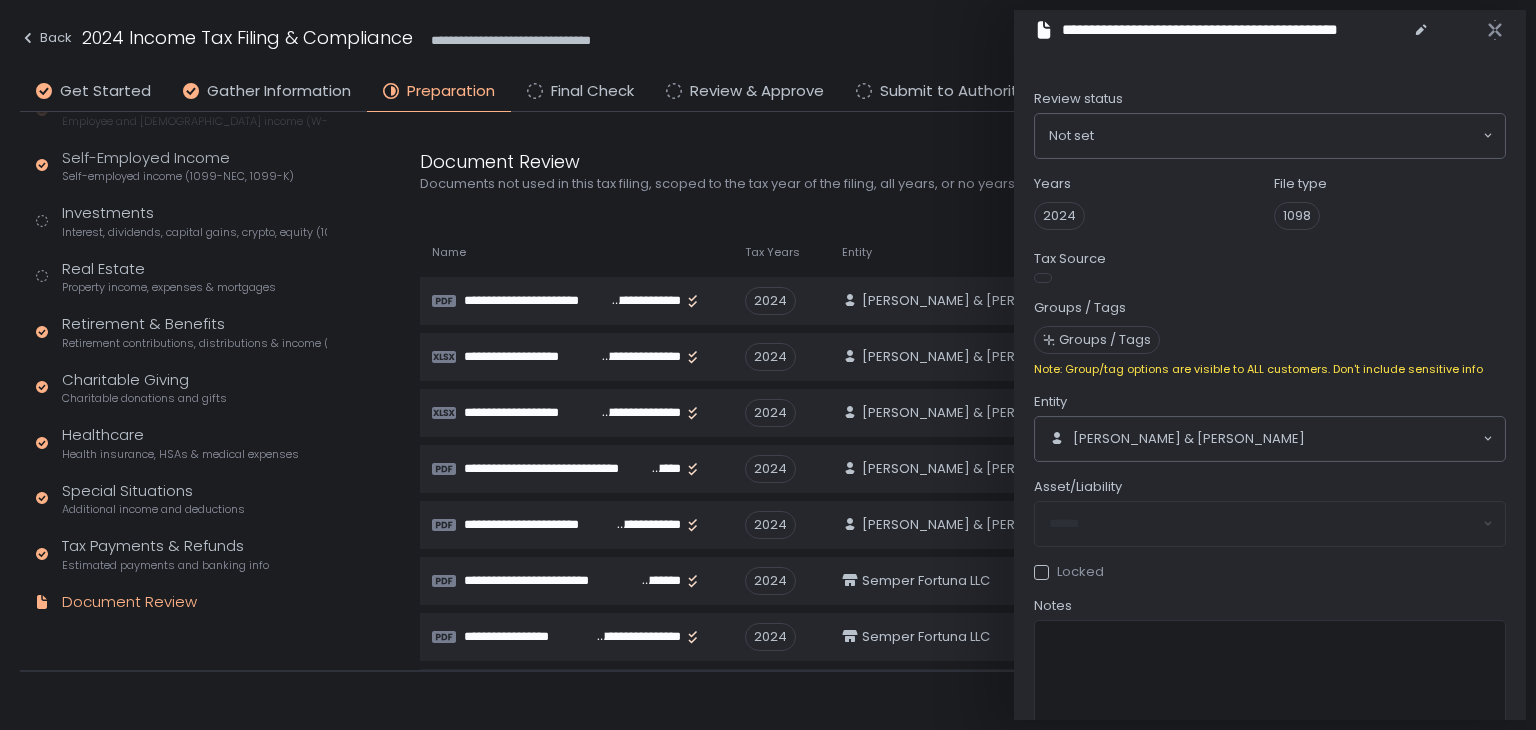 click on "Groups / Tags" at bounding box center (1105, 340) 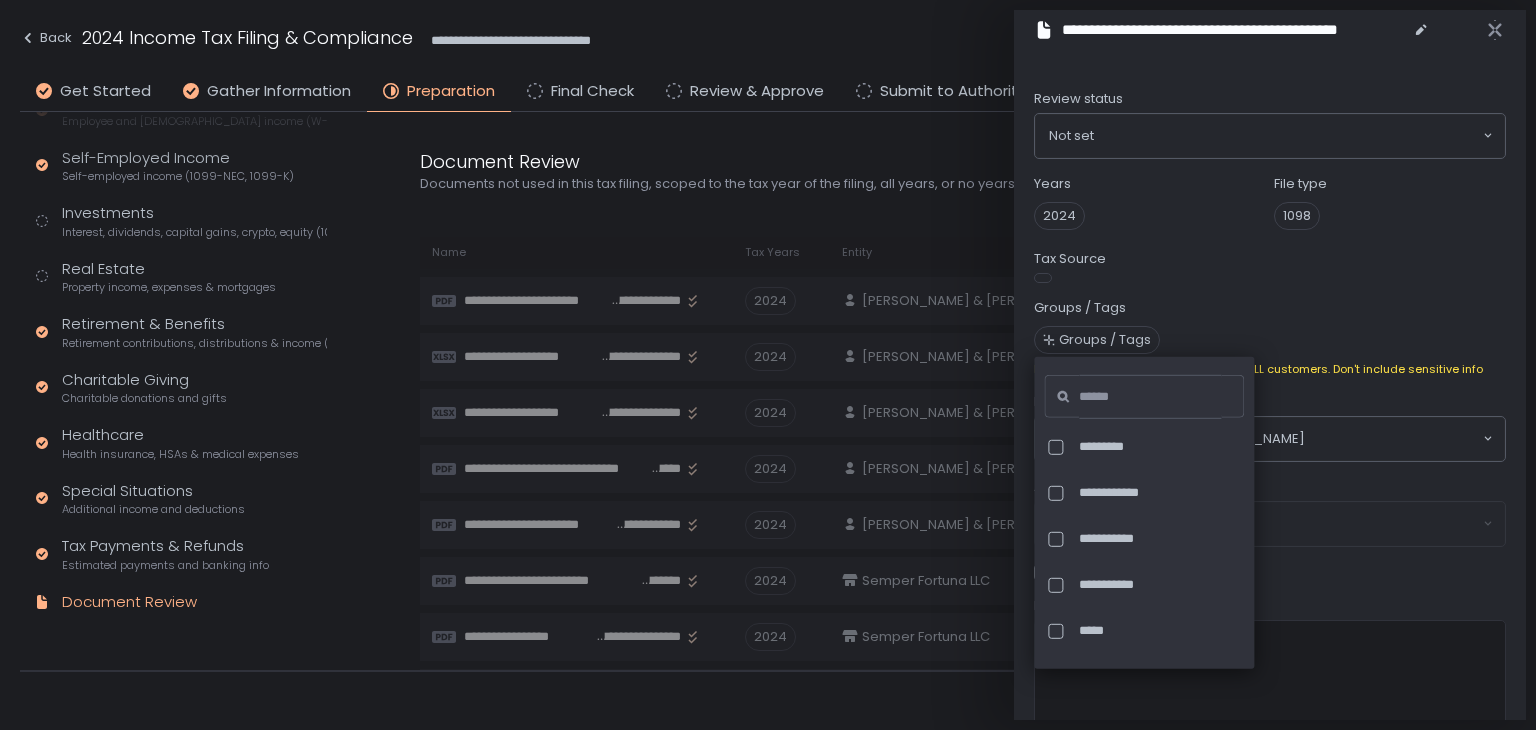 scroll, scrollTop: 184, scrollLeft: 0, axis: vertical 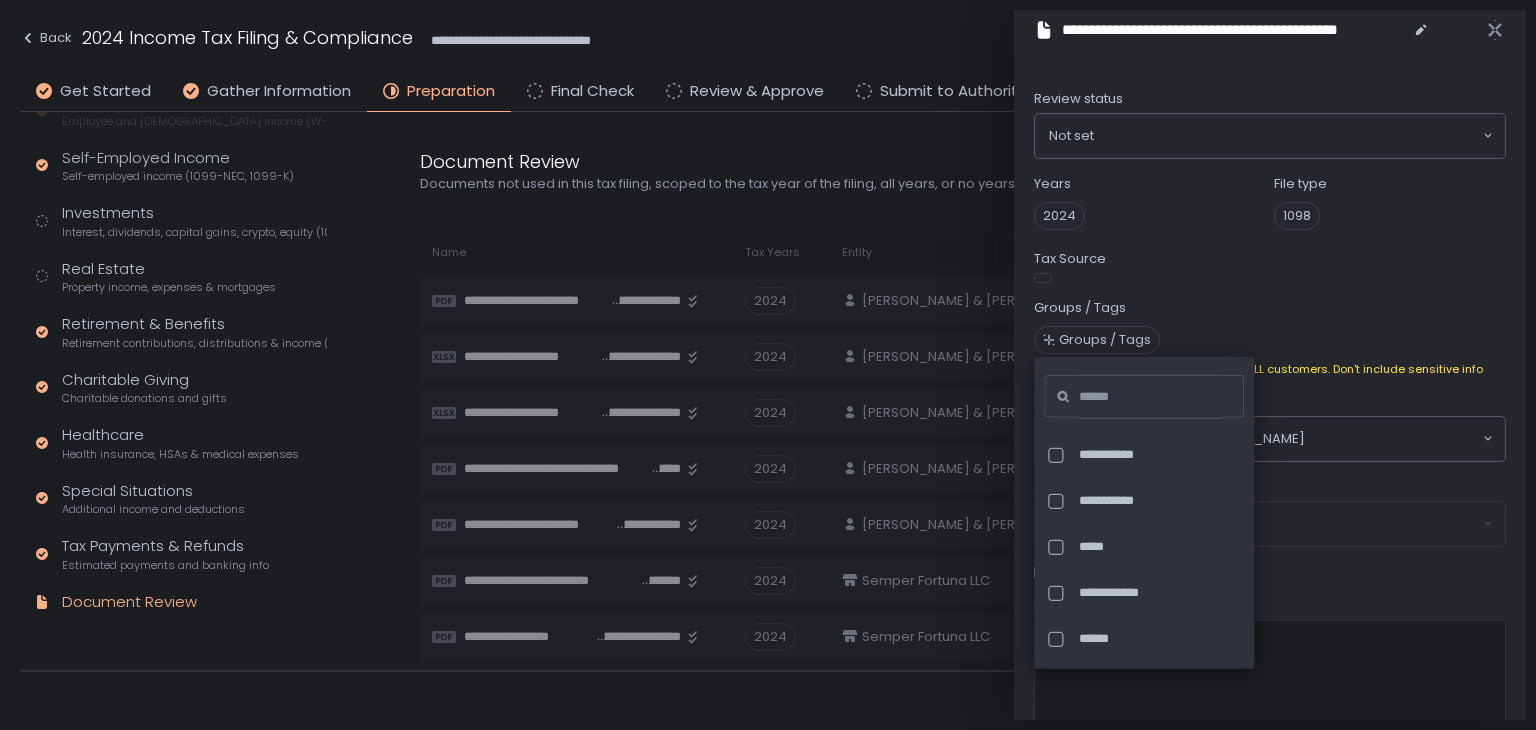 click on "**********" at bounding box center [948, 492] 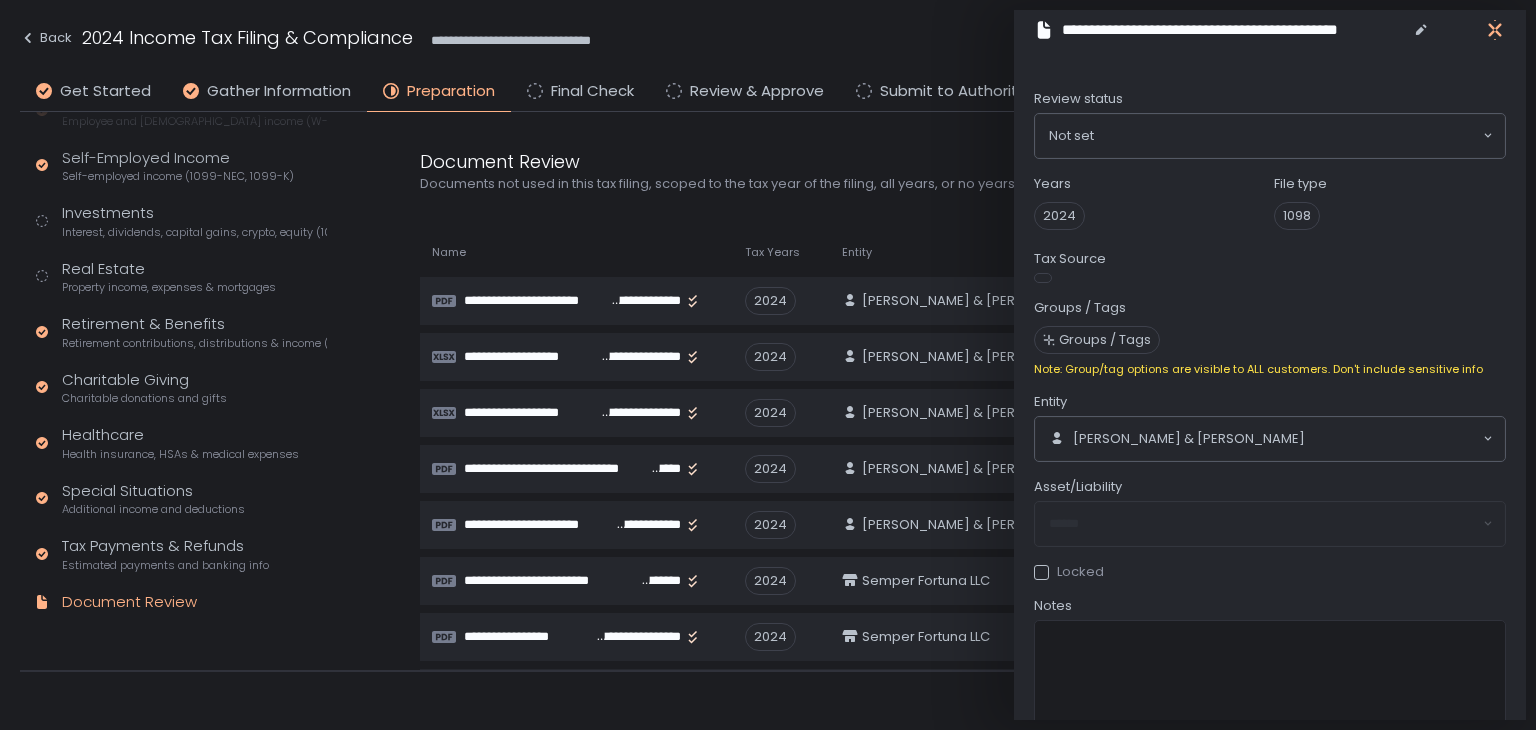drag, startPoint x: 1480, startPoint y: 35, endPoint x: 1488, endPoint y: 22, distance: 15.264338 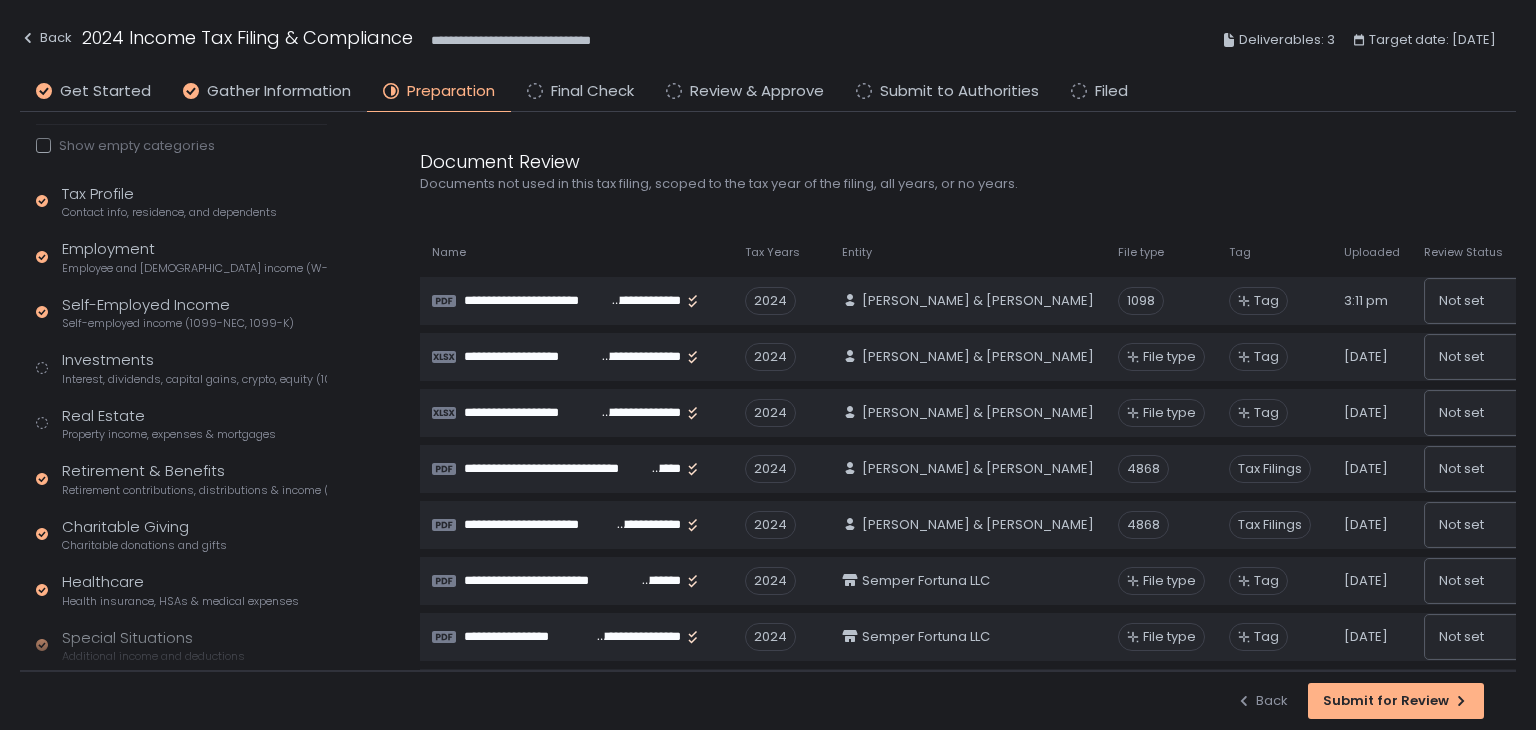 scroll, scrollTop: 0, scrollLeft: 0, axis: both 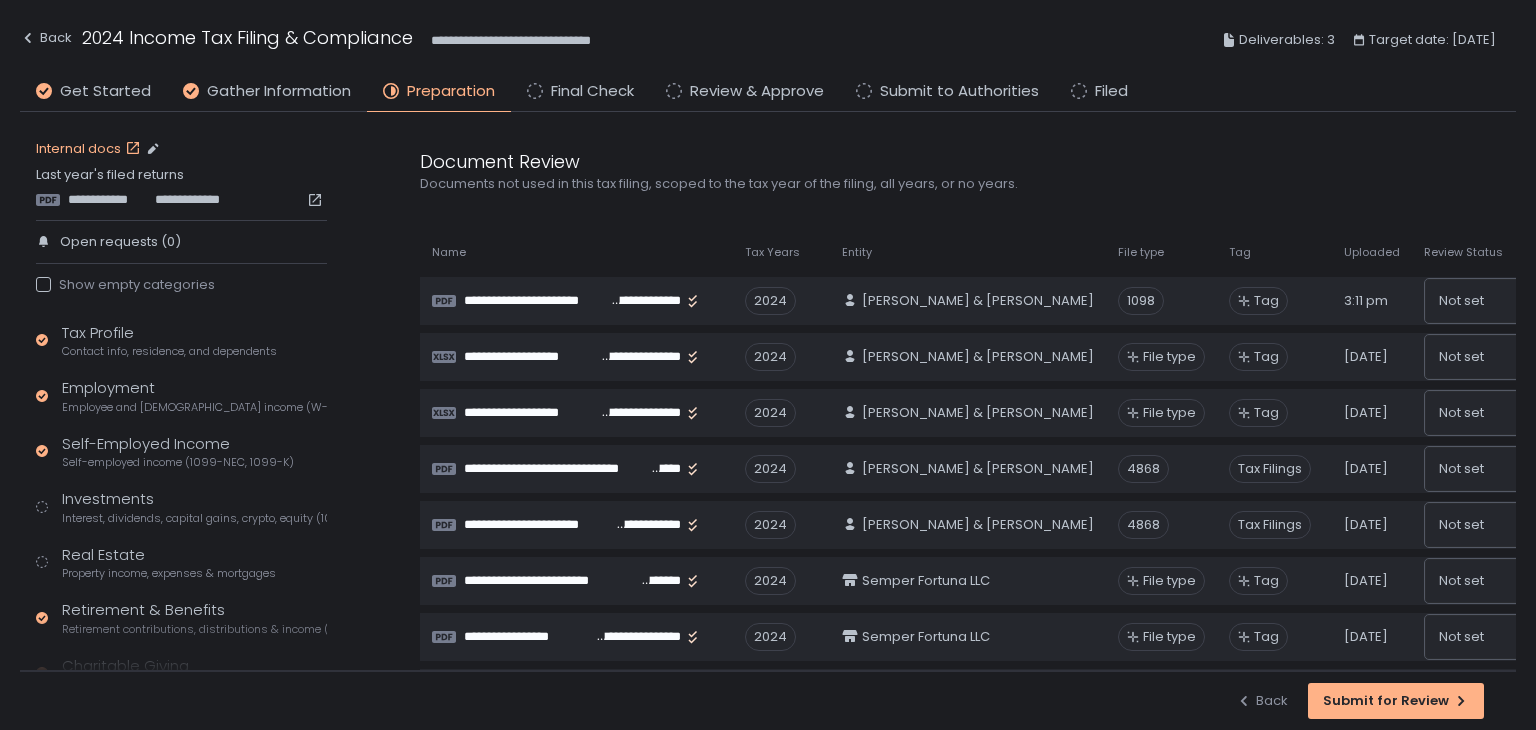 click on "Internal docs" at bounding box center (90, 149) 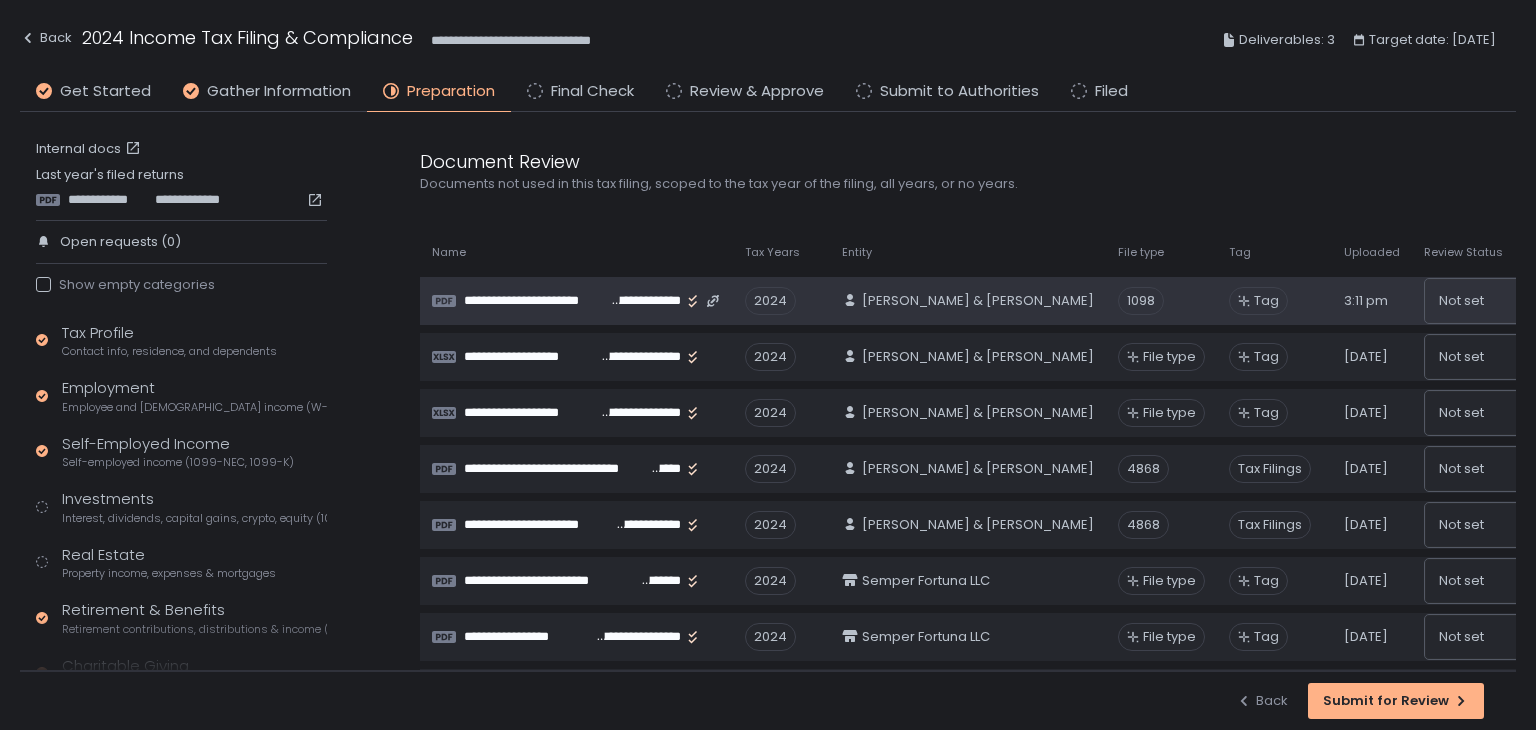 click on "**********" at bounding box center [645, 301] 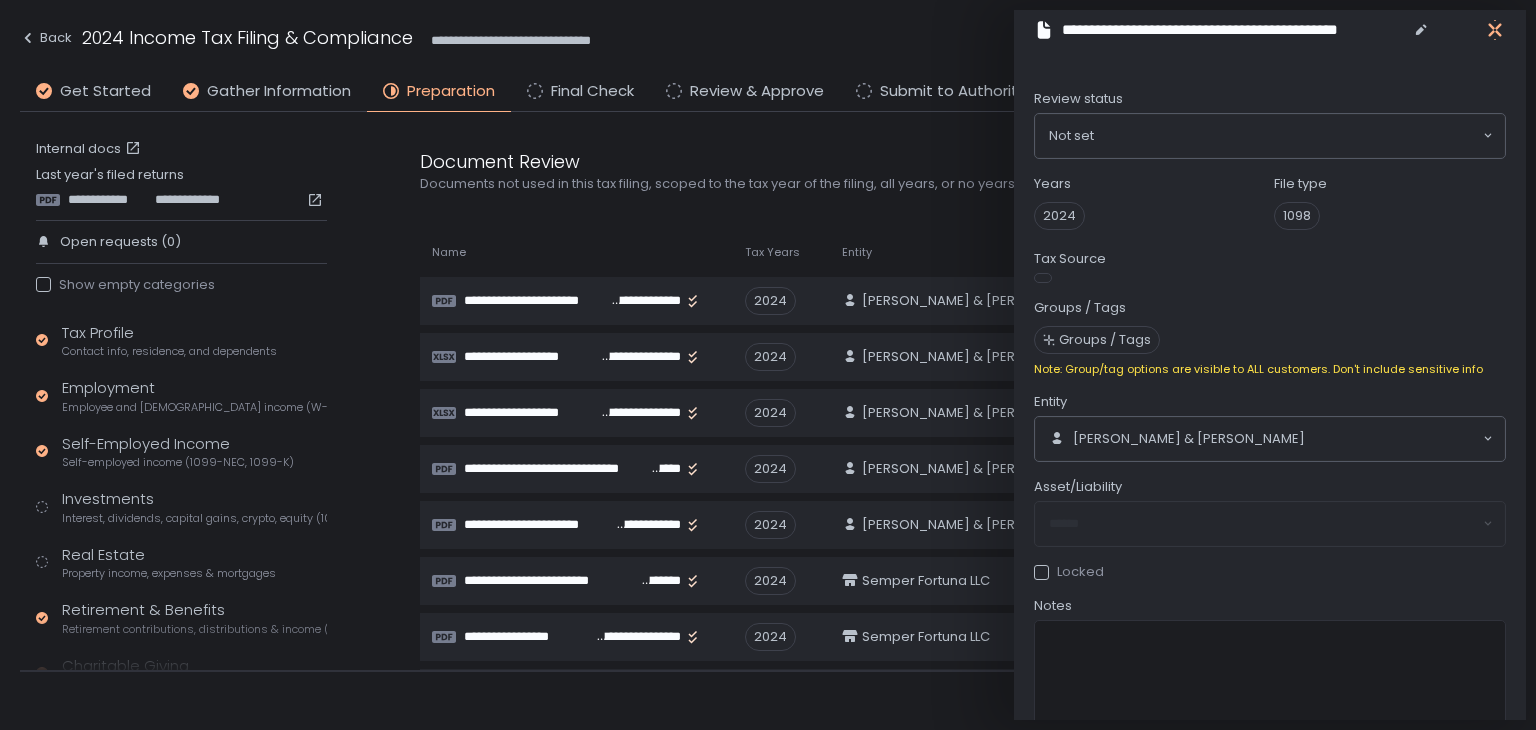 click 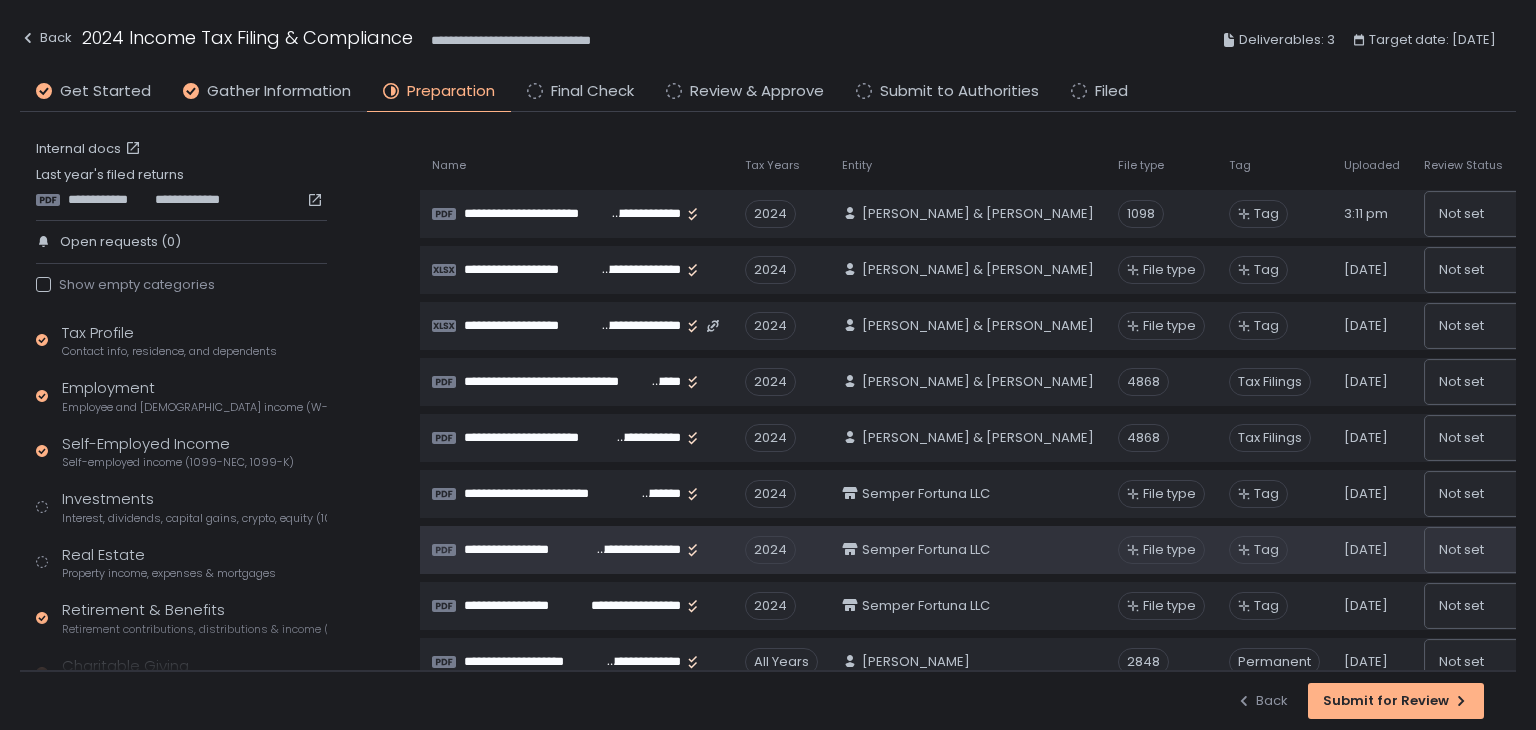 scroll, scrollTop: 0, scrollLeft: 0, axis: both 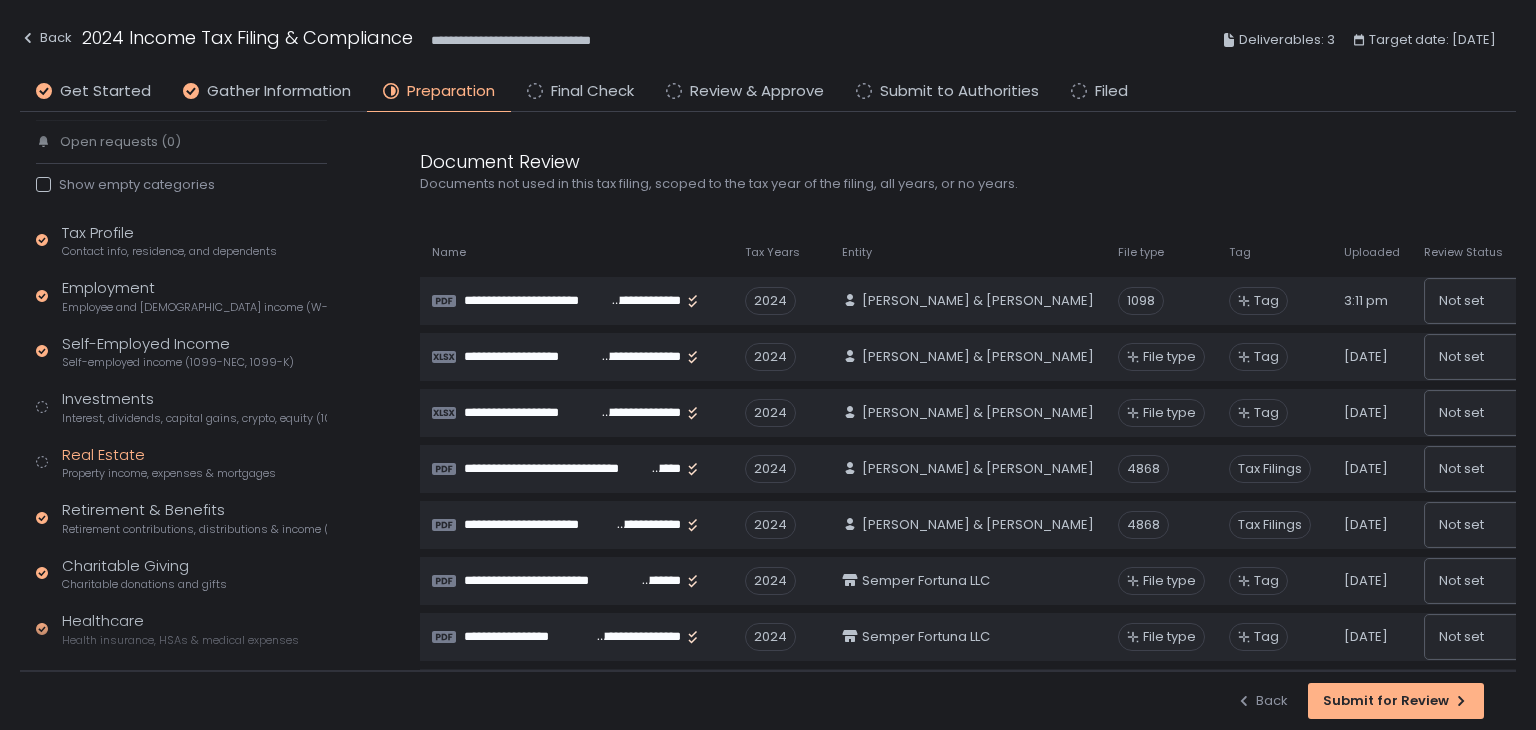 click on "Real Estate Property income, expenses & mortgages" 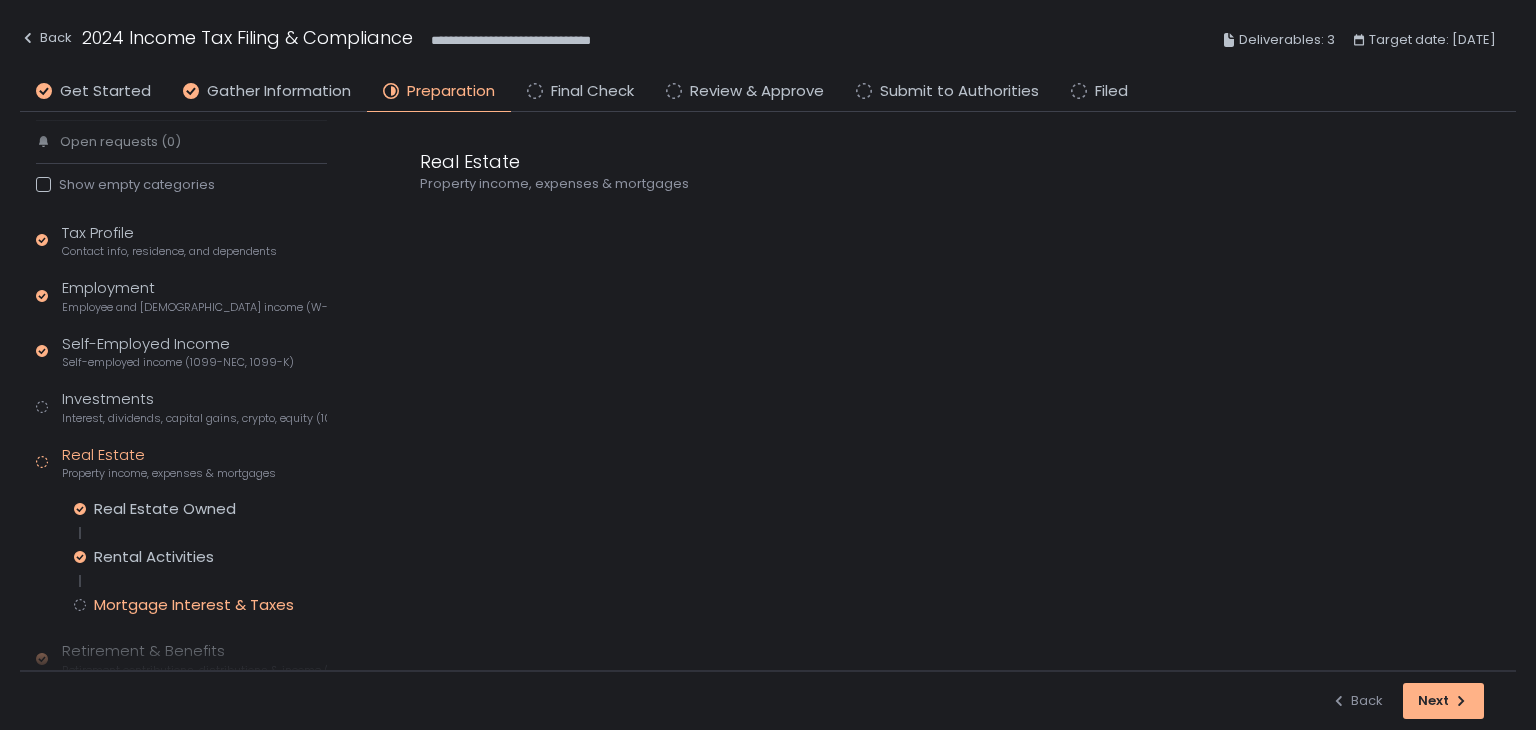 click on "Mortgage Interest & Taxes" 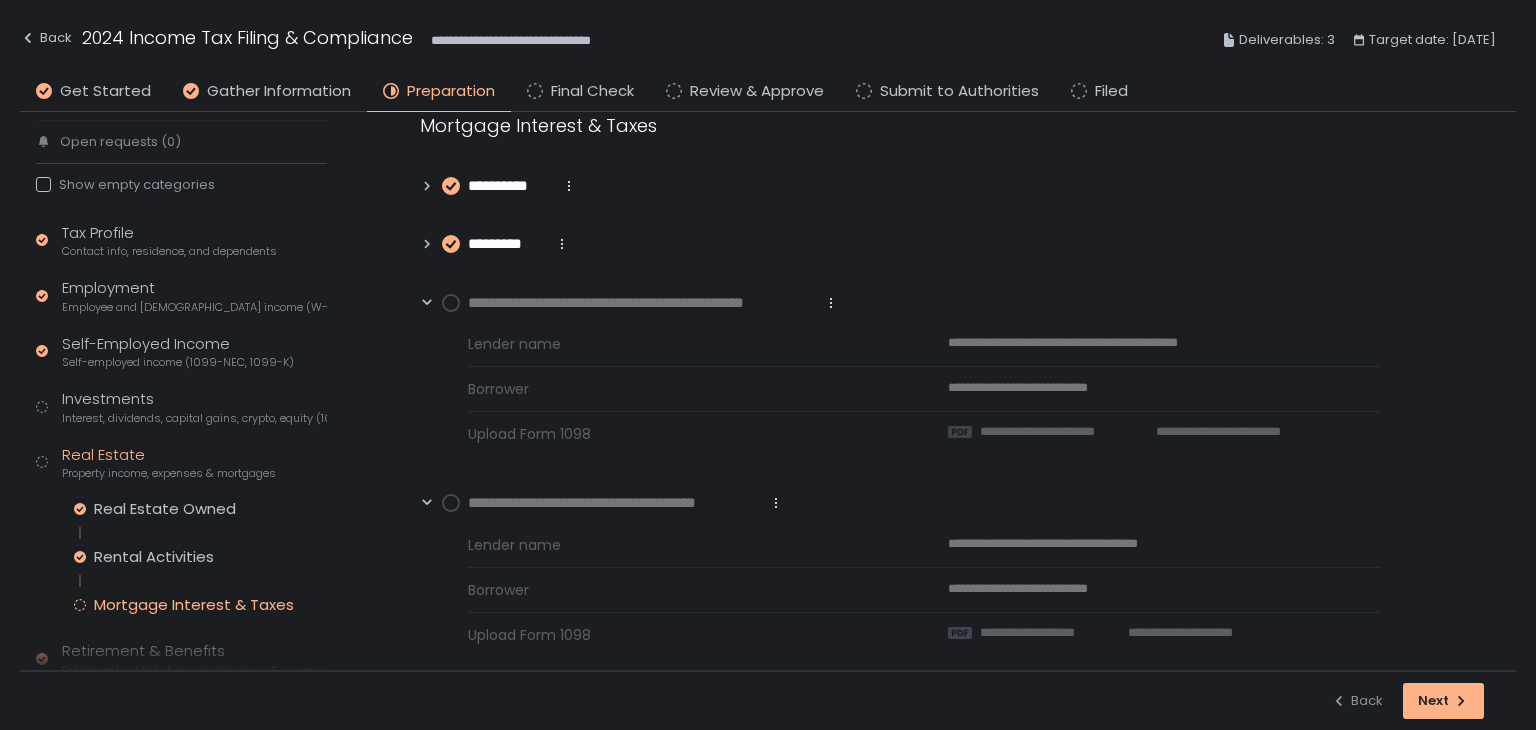 scroll, scrollTop: 57, scrollLeft: 0, axis: vertical 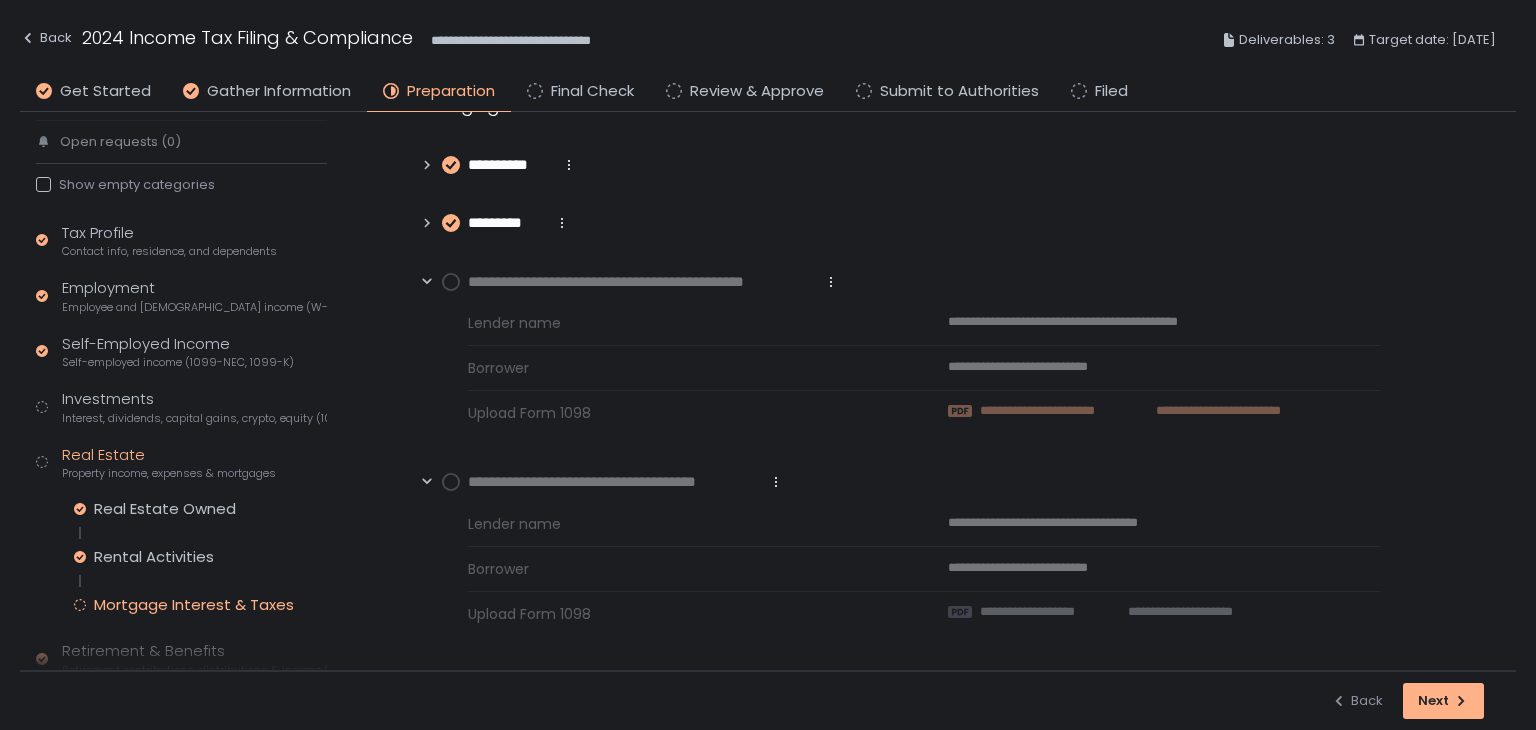 click on "**********" at bounding box center [1051, 411] 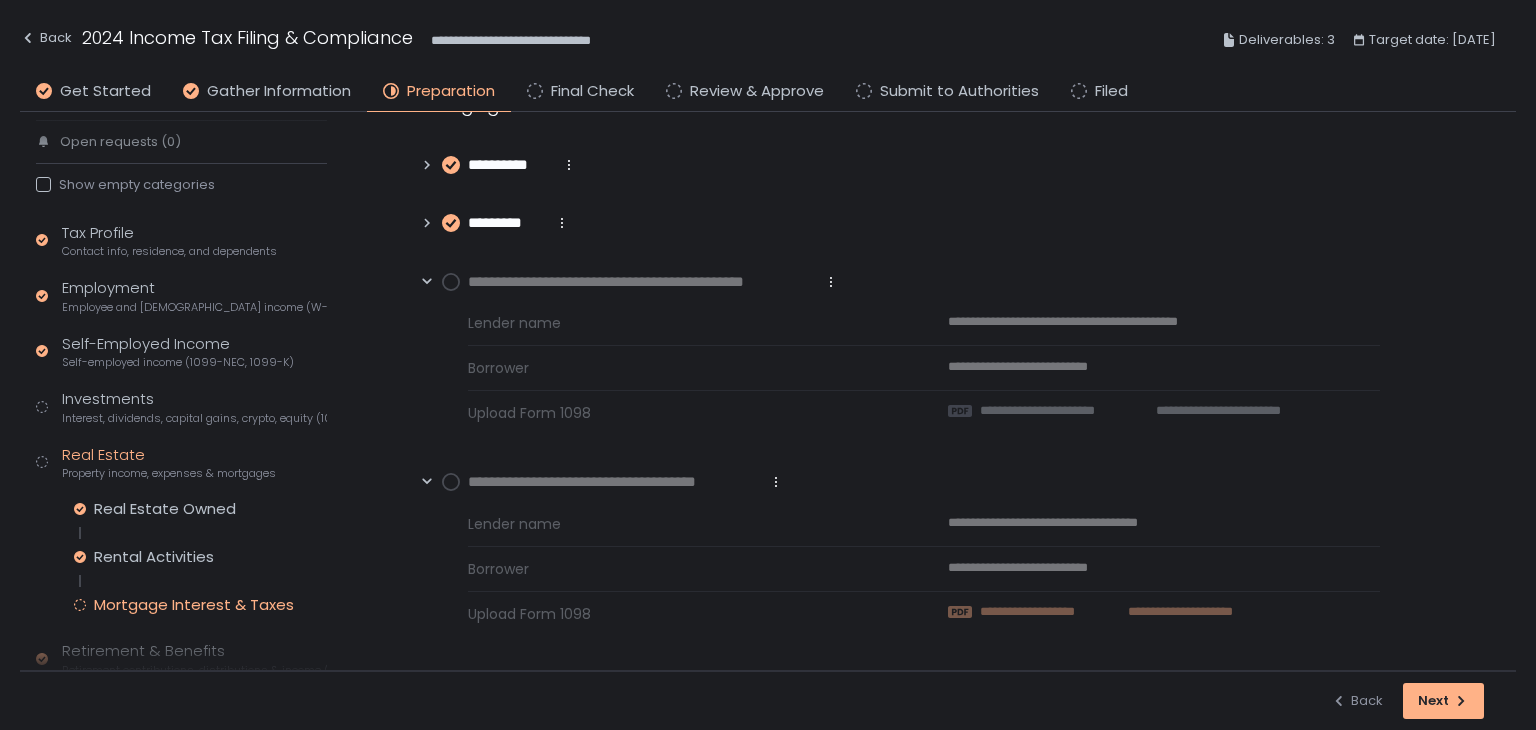 click on "**********" at bounding box center [1043, 612] 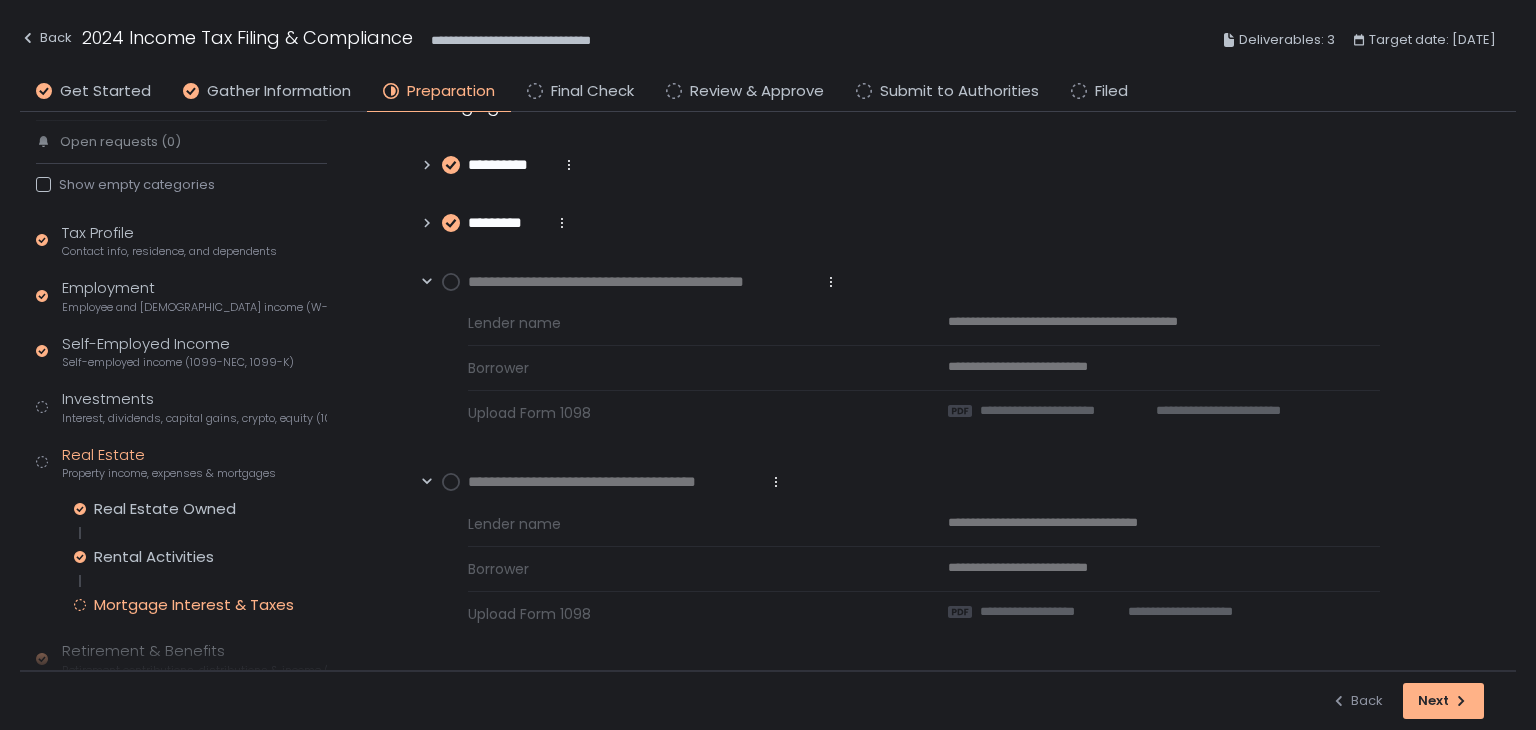 click 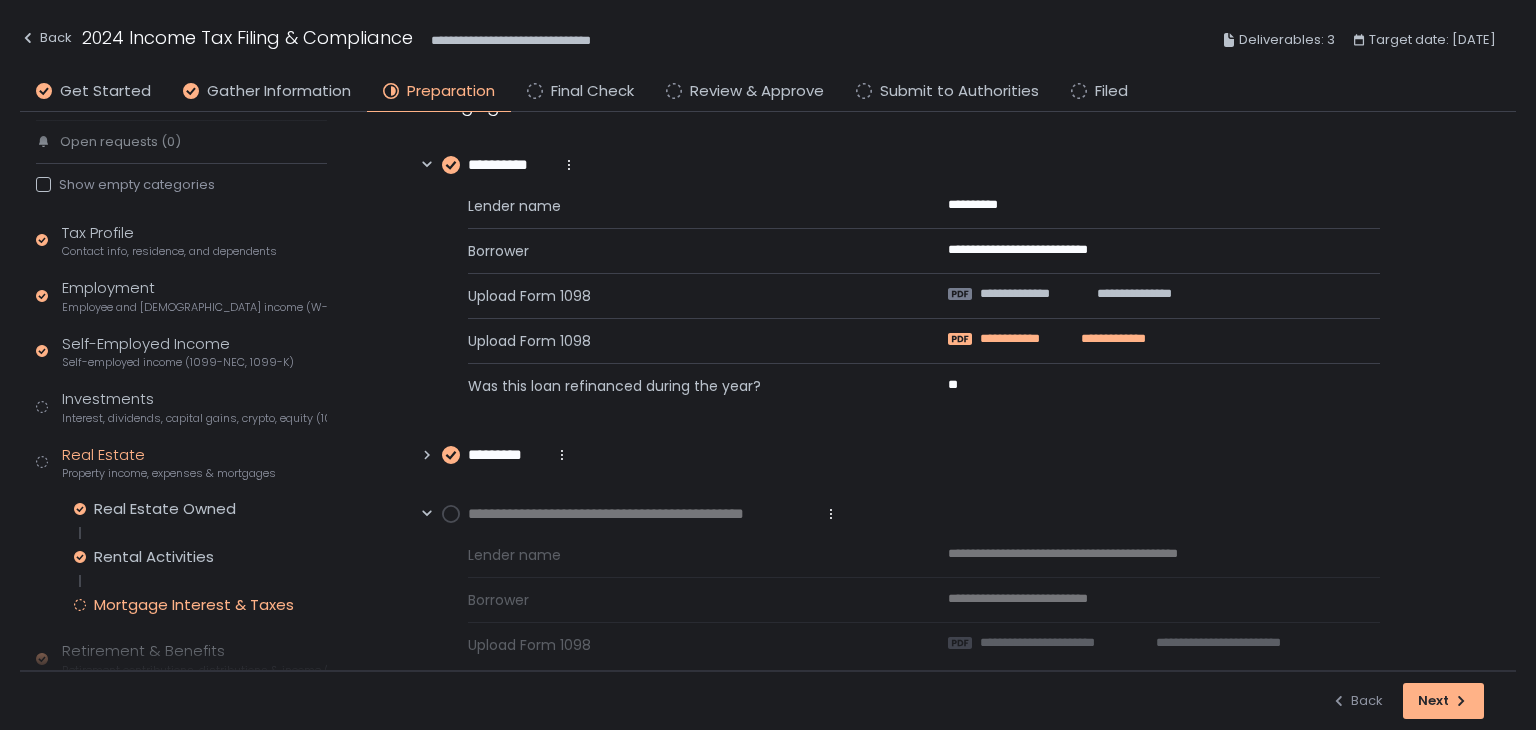 click on "**********" at bounding box center (1025, 339) 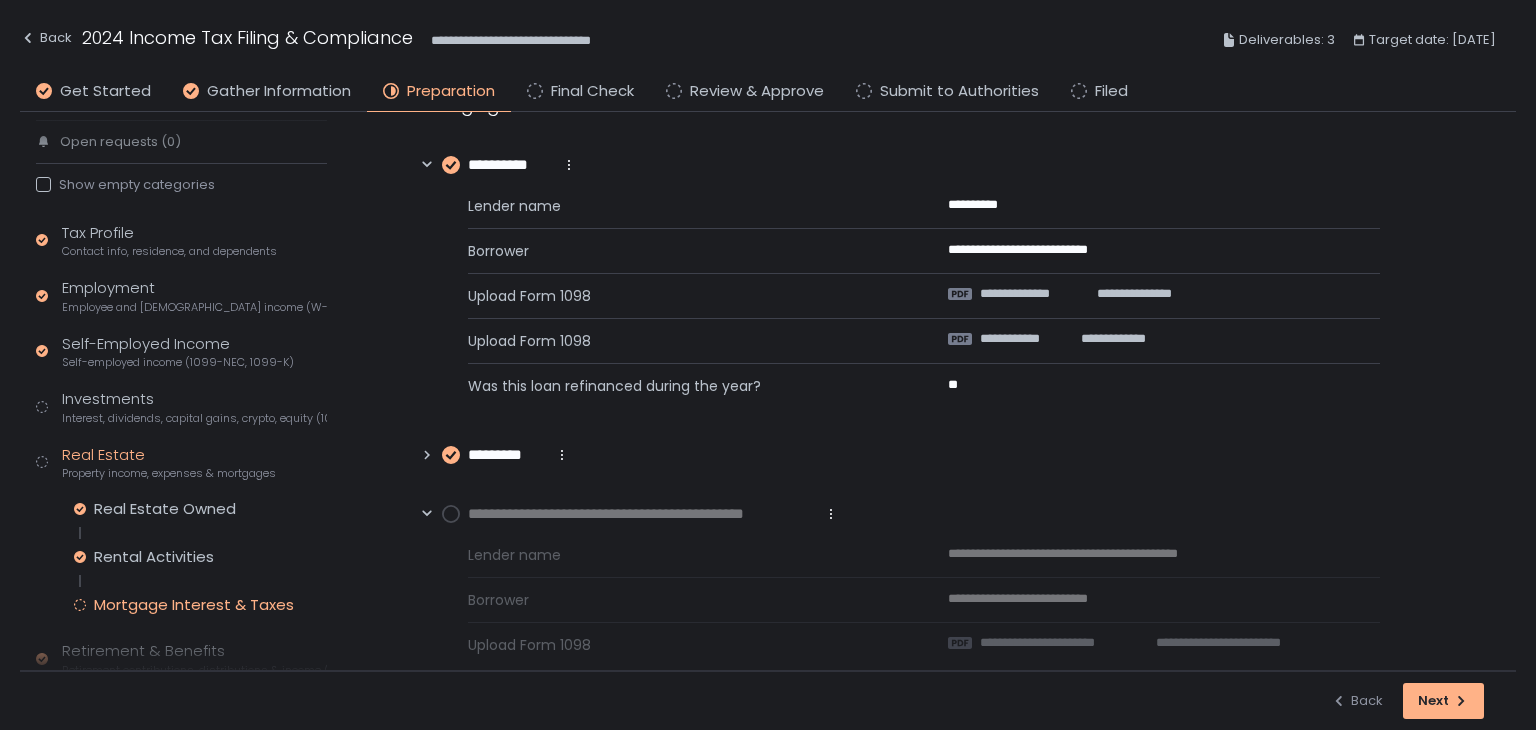 click 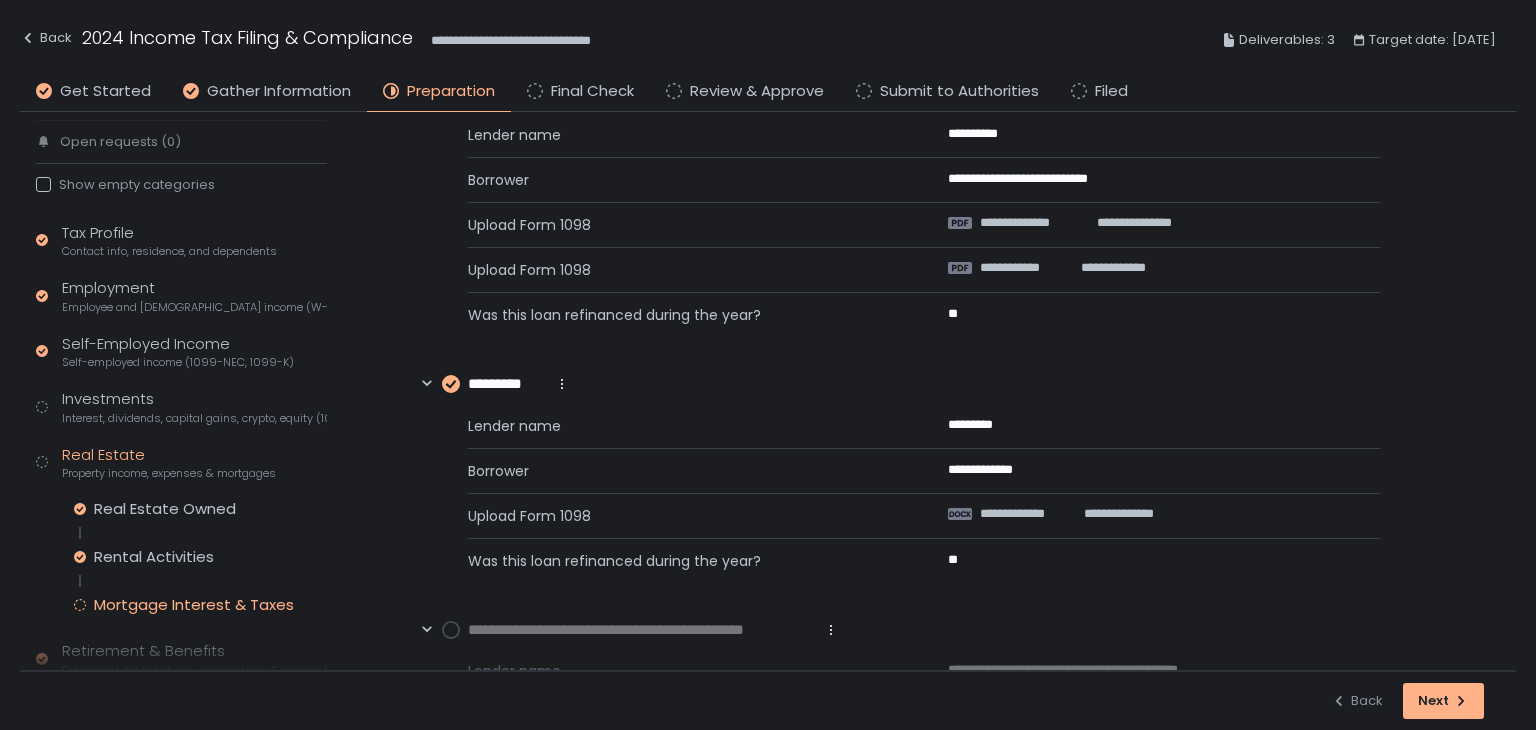 scroll, scrollTop: 257, scrollLeft: 0, axis: vertical 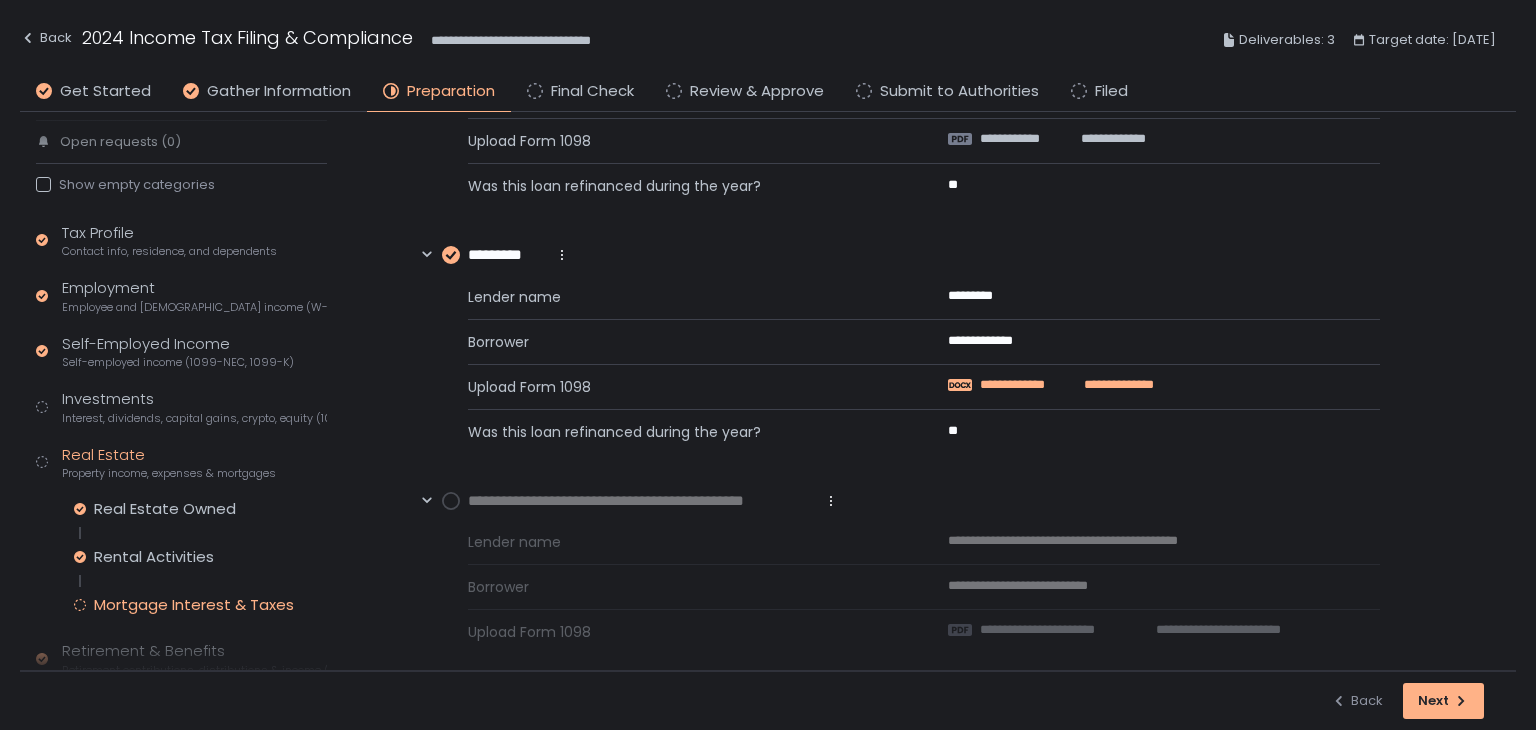 click on "**********" at bounding box center [1111, 385] 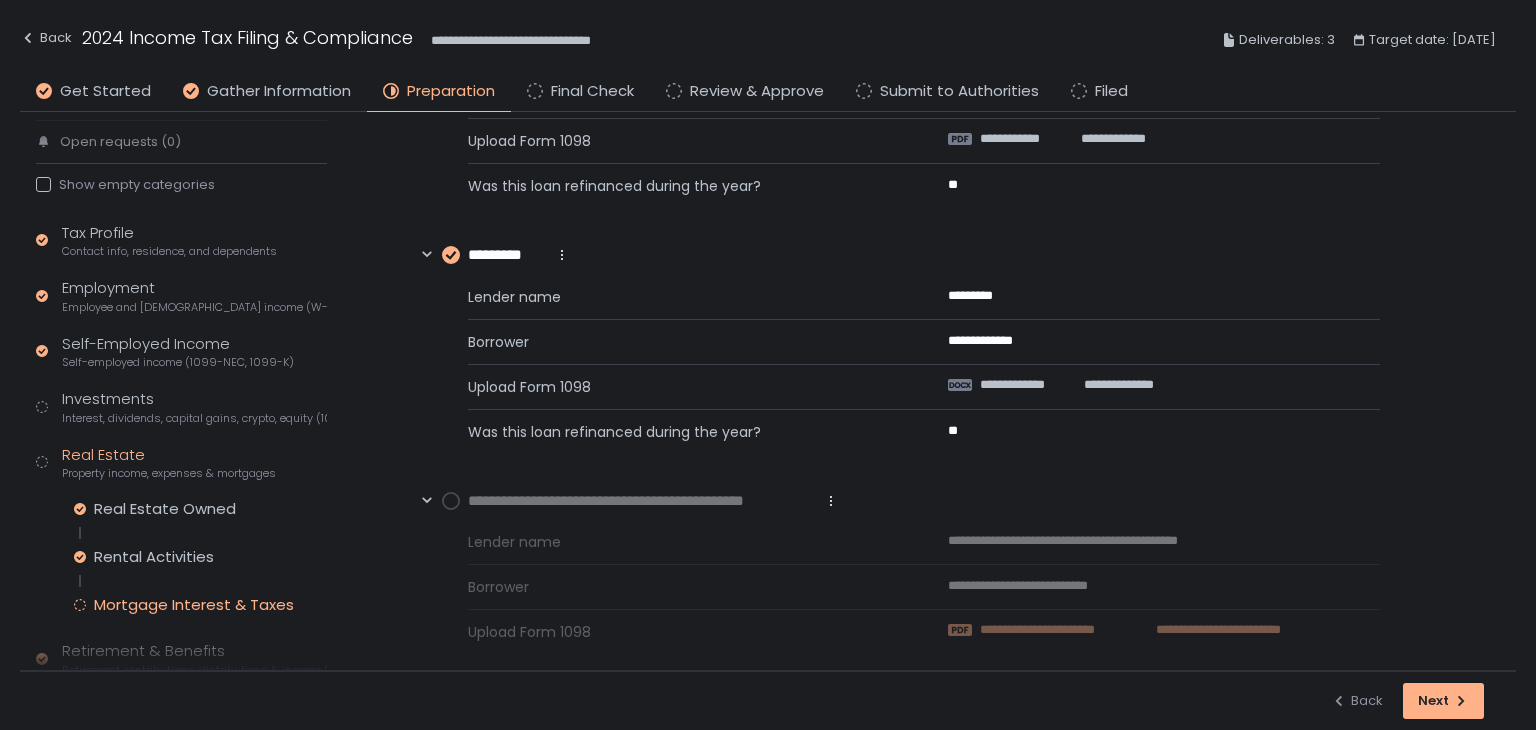 click on "**********" at bounding box center (1051, 630) 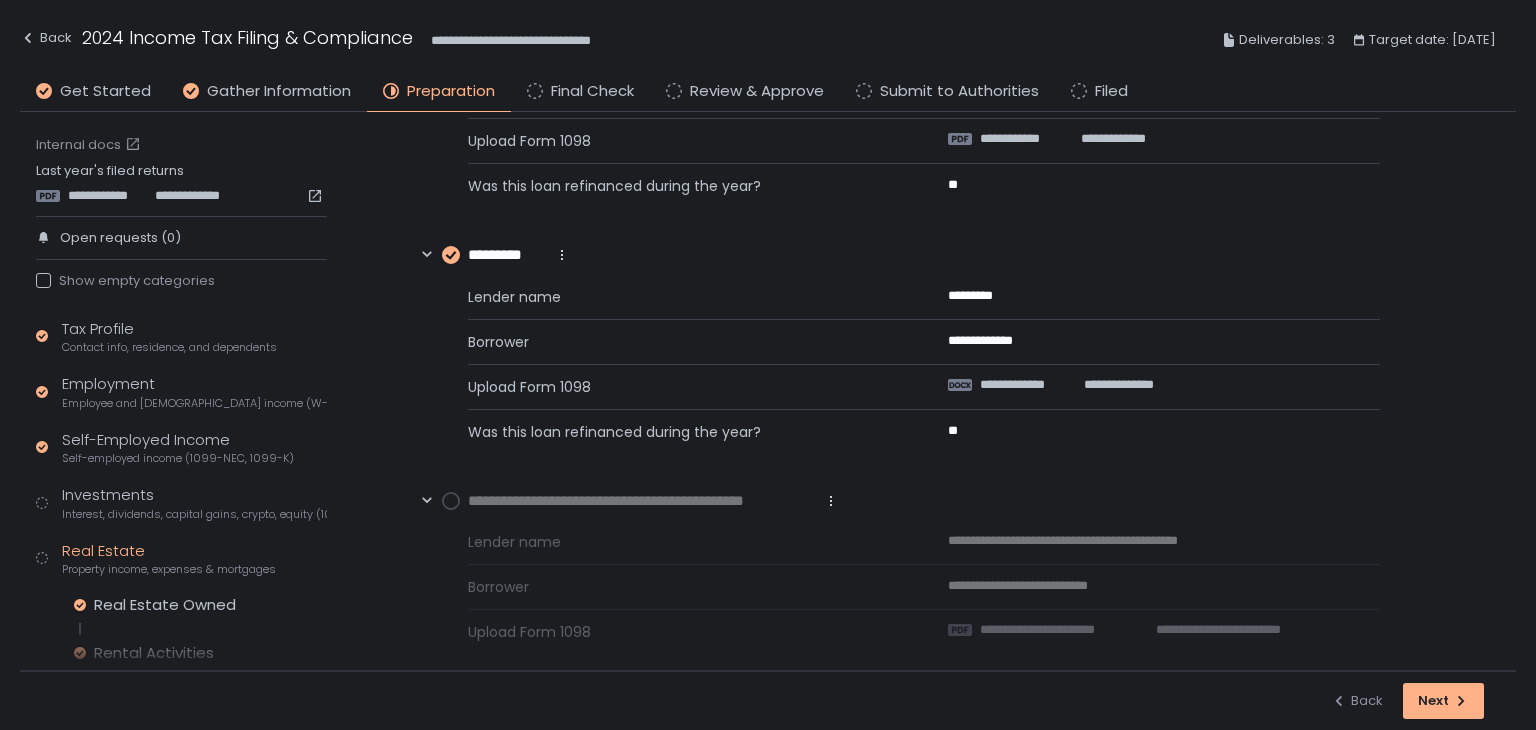 scroll, scrollTop: 0, scrollLeft: 0, axis: both 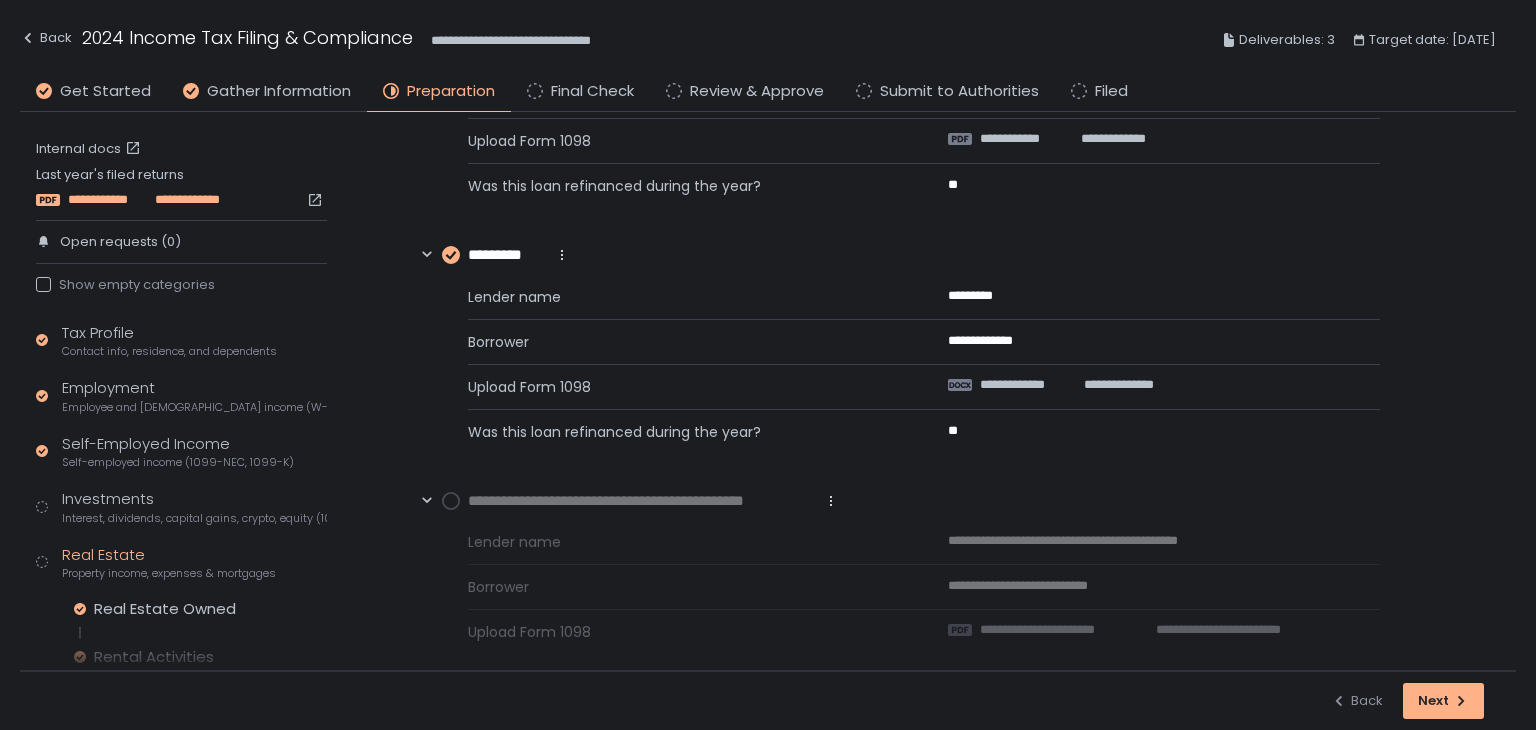 click on "**********" at bounding box center [183, 200] 